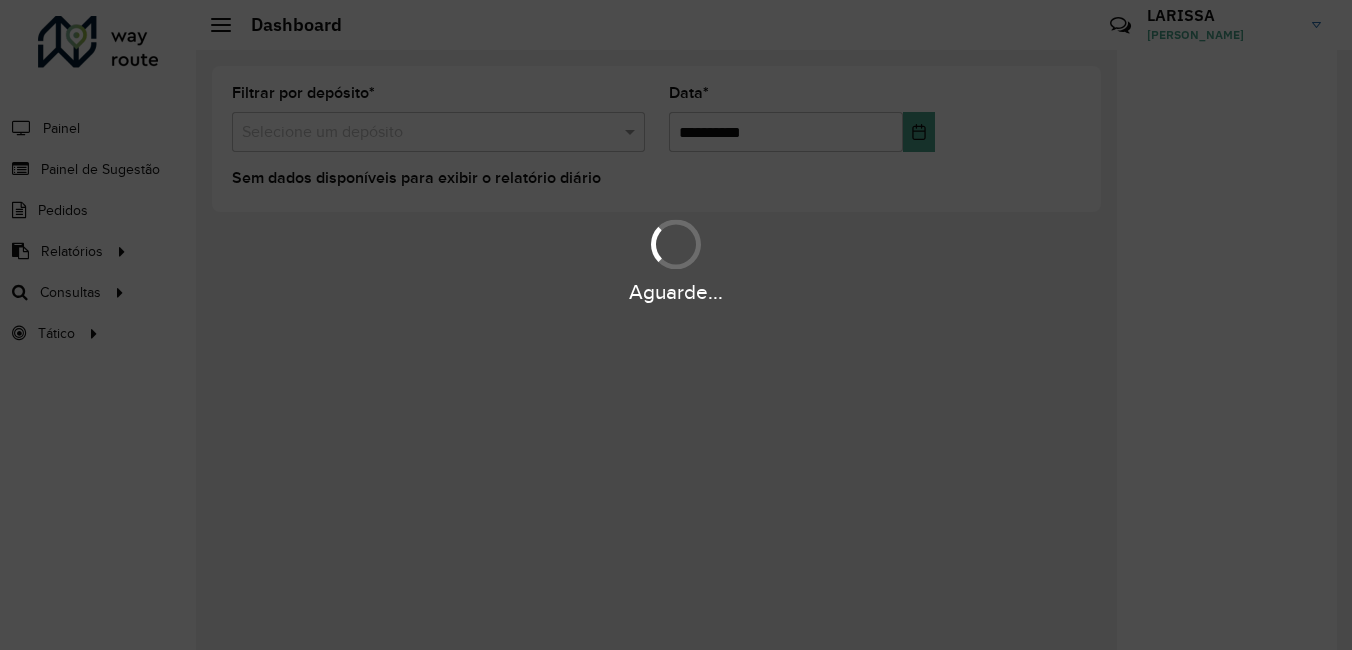 scroll, scrollTop: 0, scrollLeft: 0, axis: both 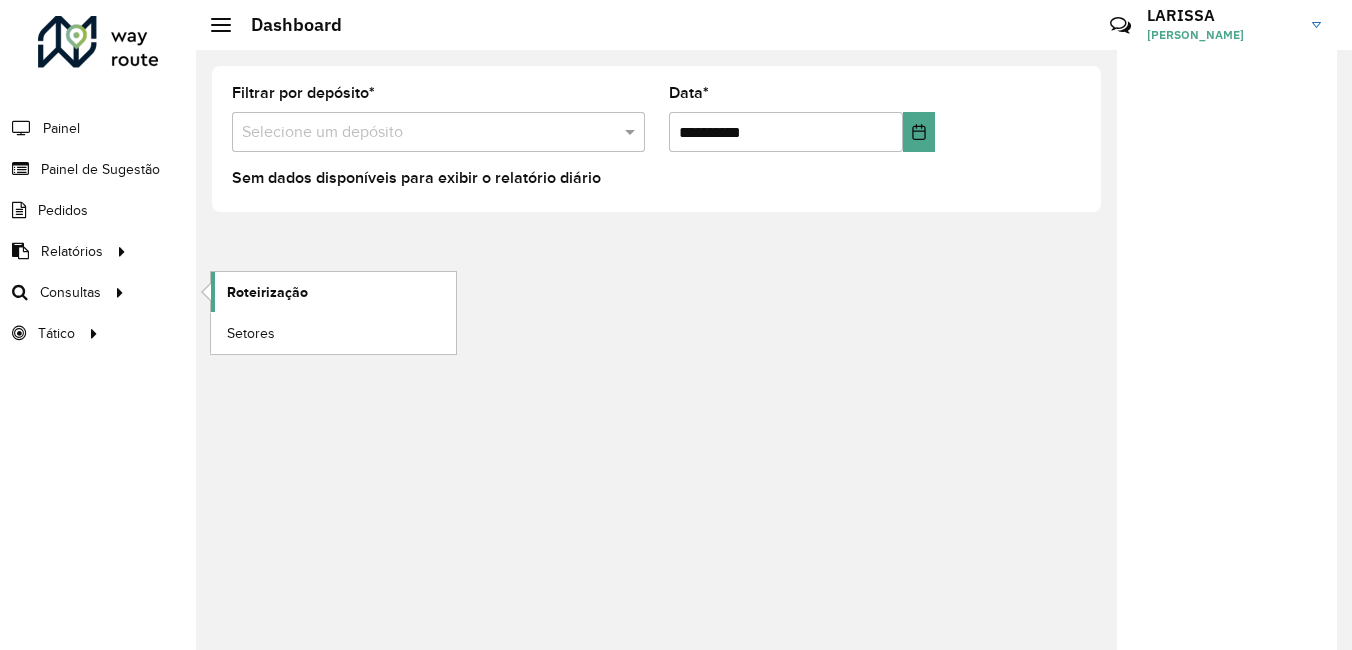 click on "Roteirização" 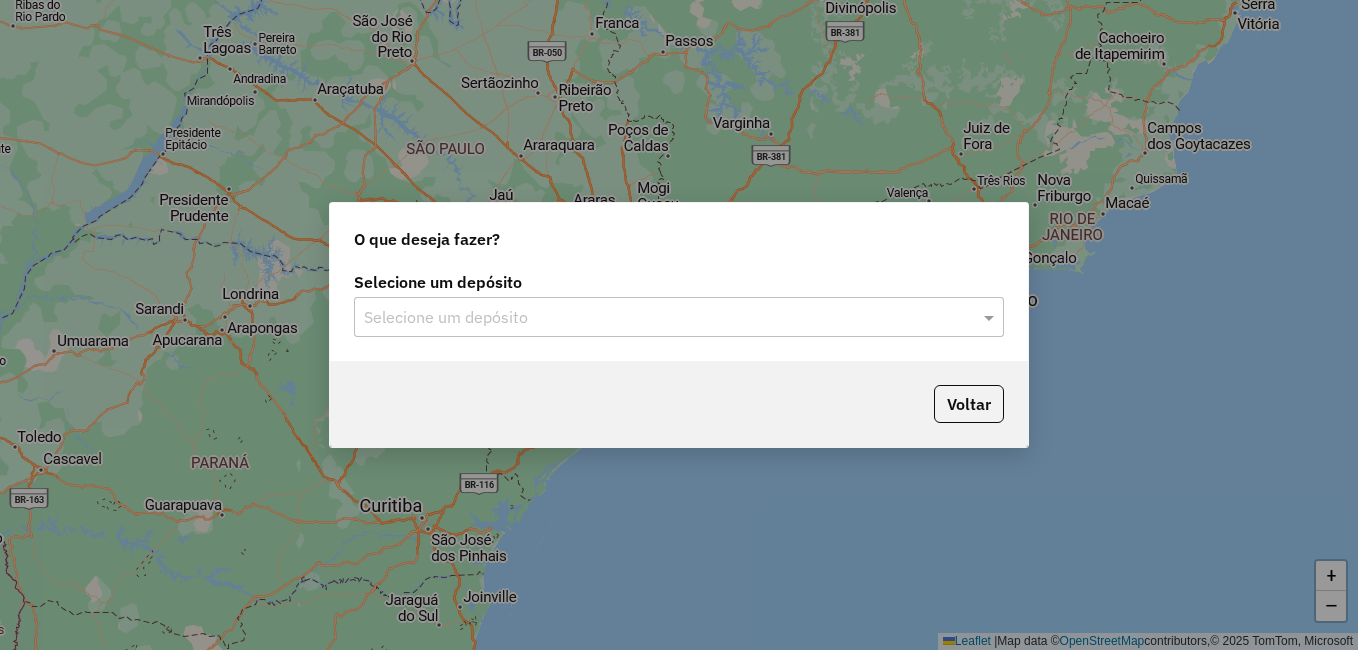 scroll, scrollTop: 0, scrollLeft: 0, axis: both 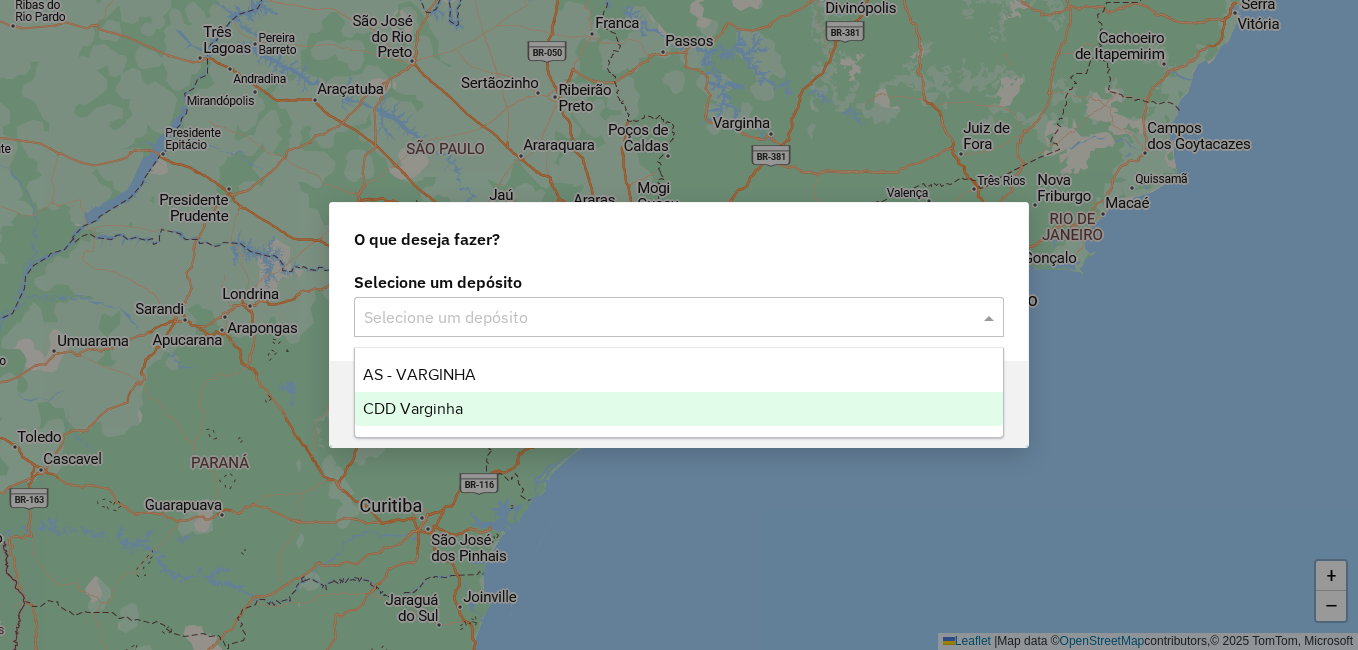 click on "CDD Varginha" at bounding box center [679, 409] 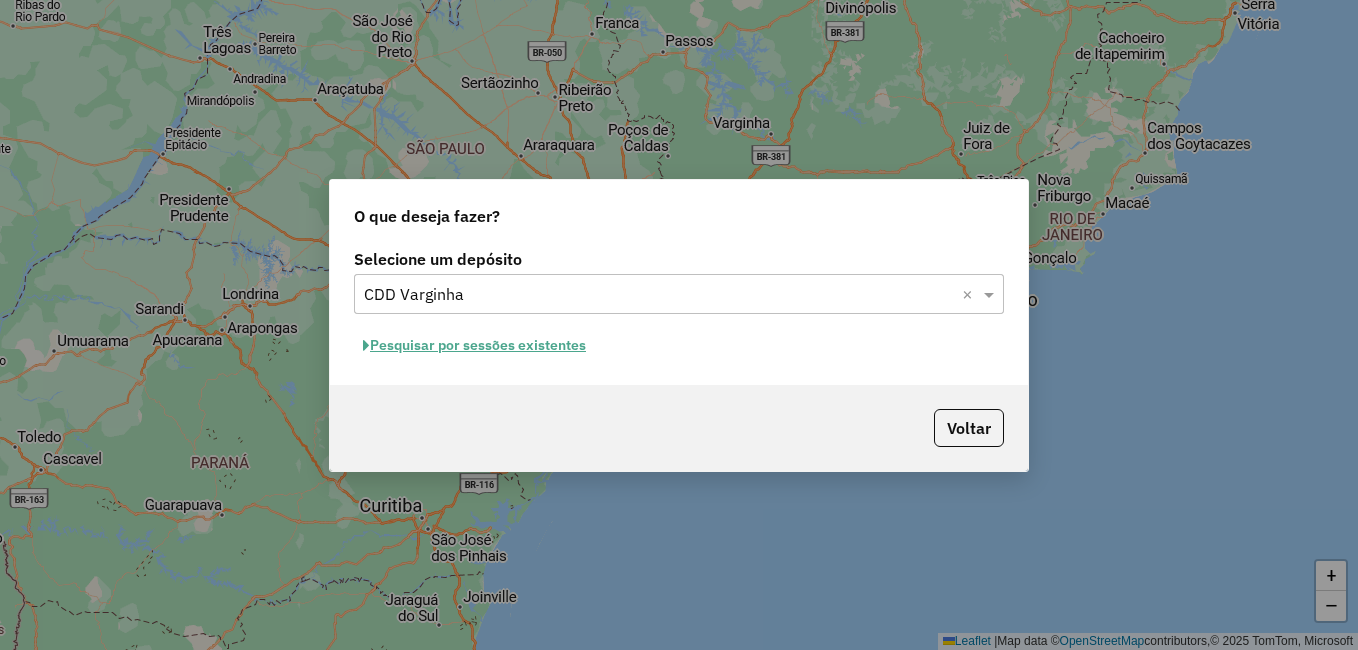 click on "Pesquisar por sessões existentes" 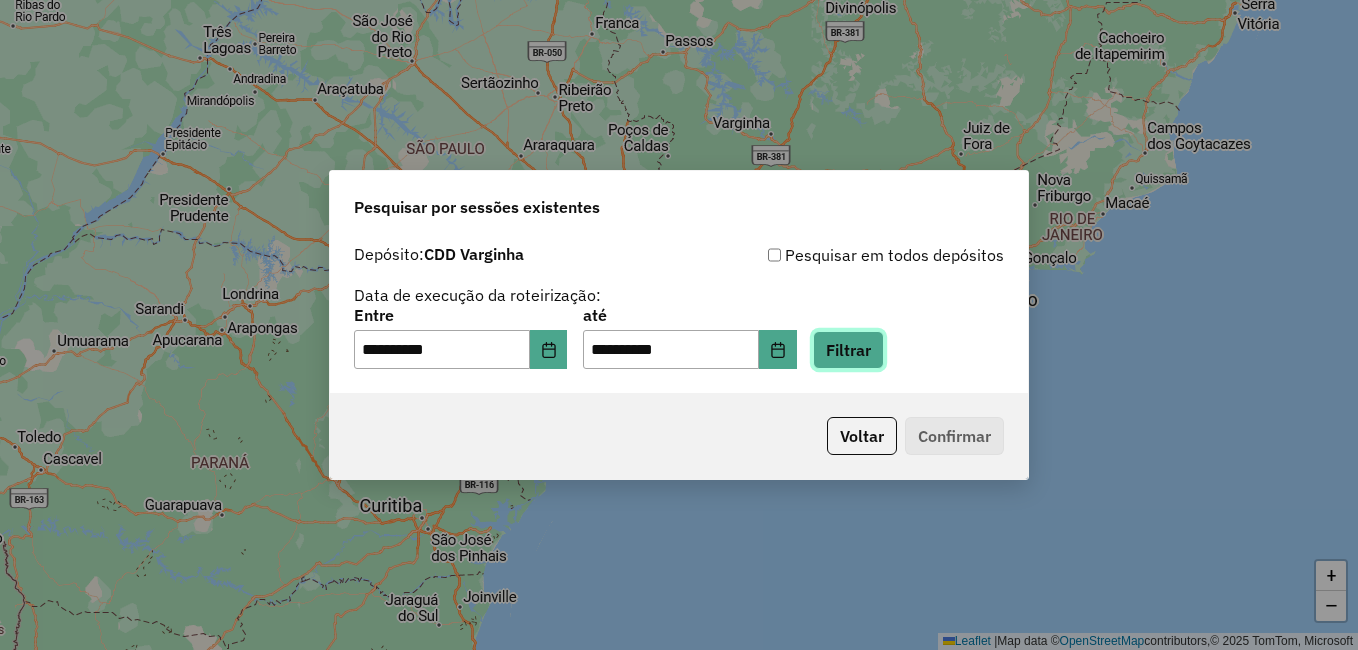 click on "Filtrar" 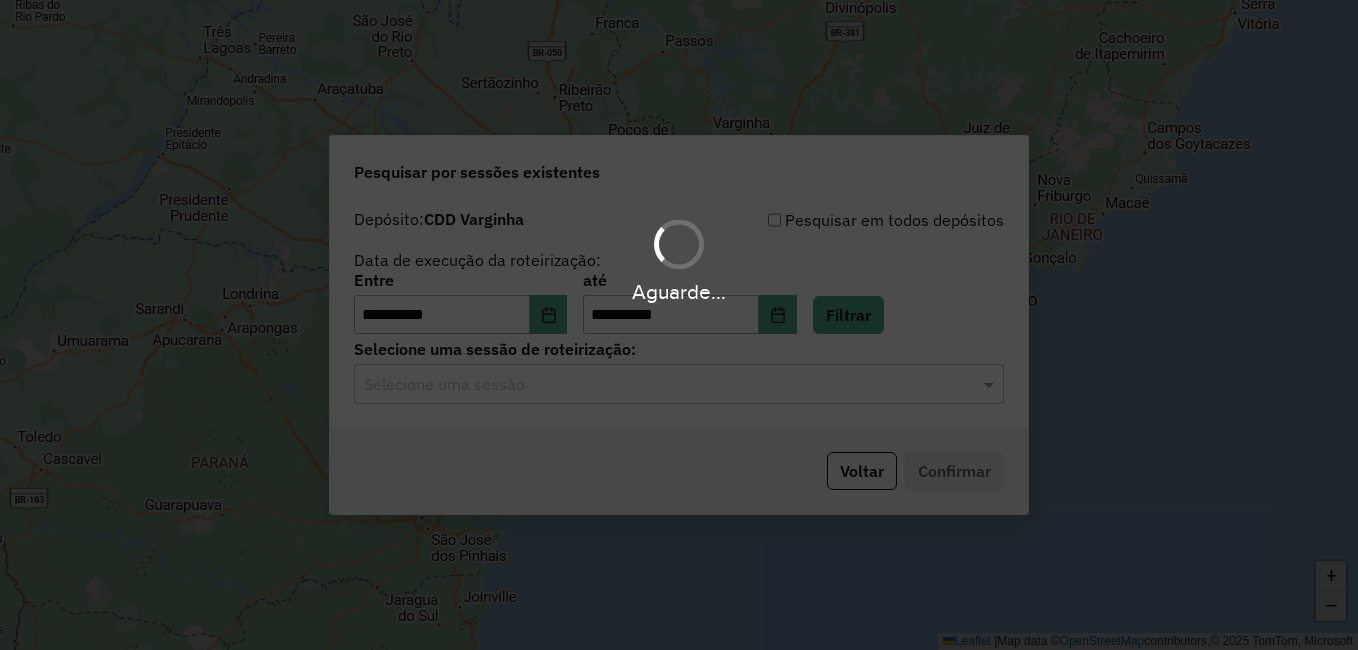 click 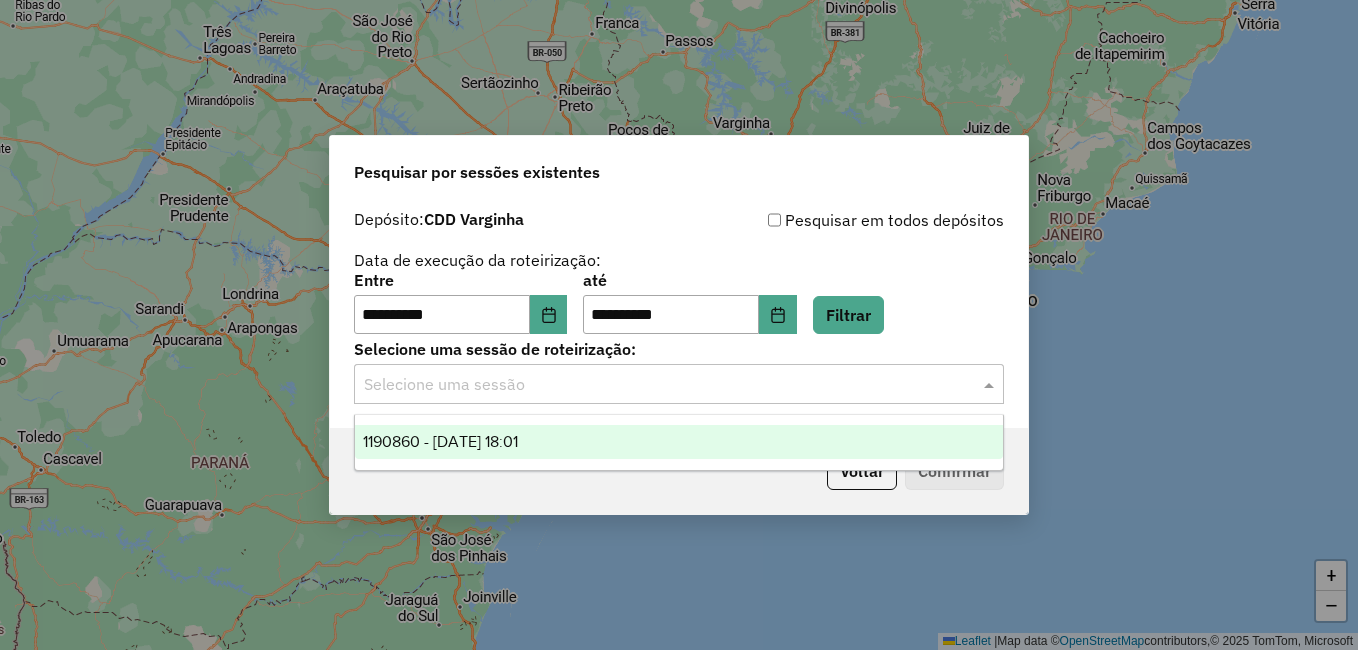 click on "1190860 - 16/07/2025 18:01" at bounding box center [440, 441] 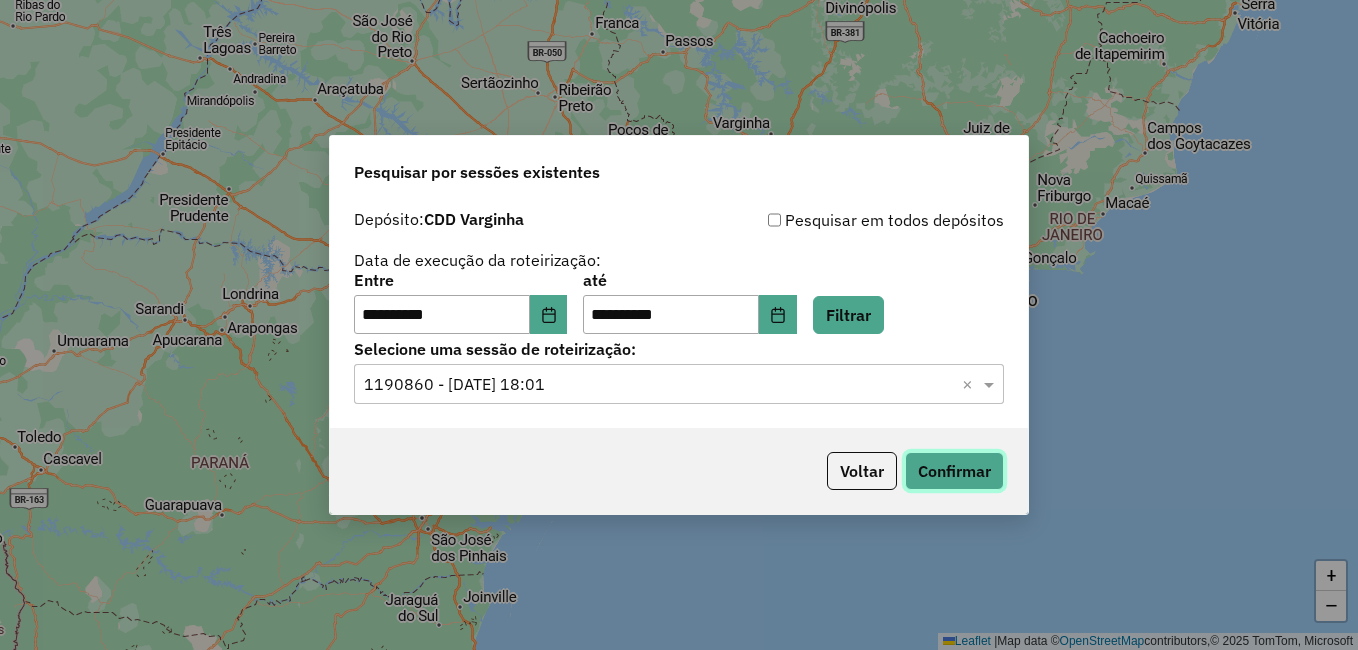 click on "Confirmar" 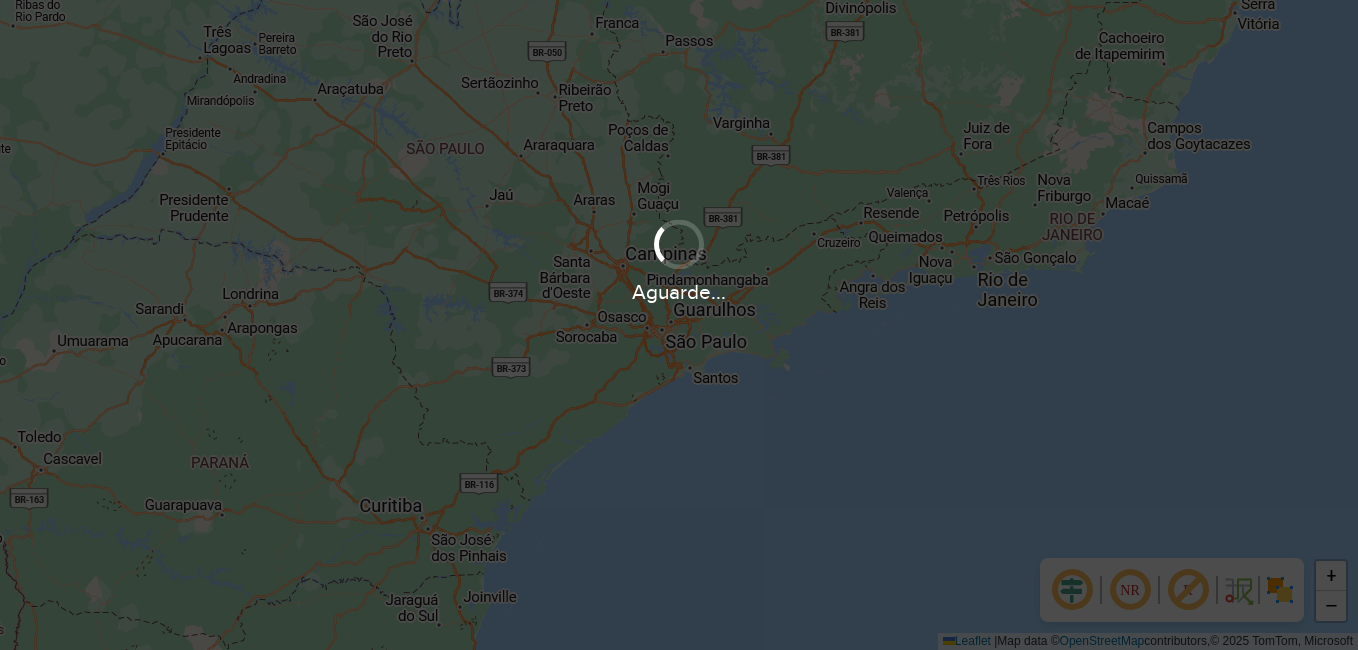 scroll, scrollTop: 0, scrollLeft: 0, axis: both 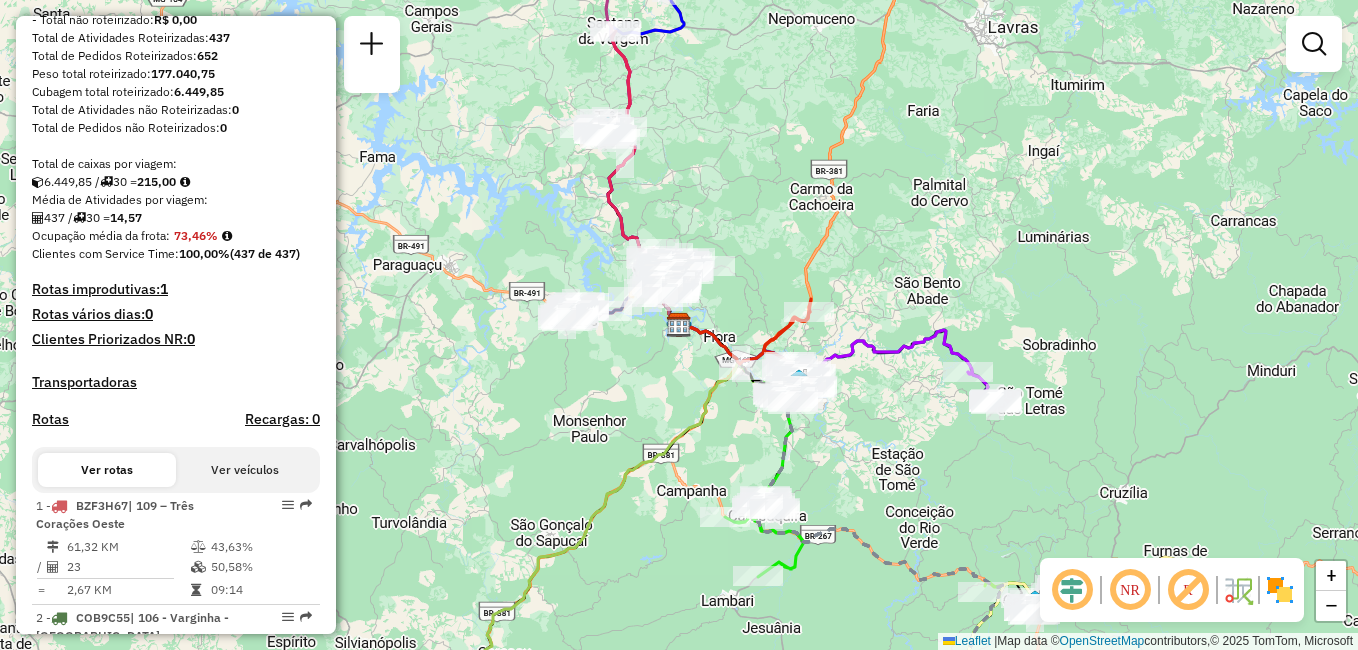 click on "Depósito:  CDD Varginha  Total de rotas:  30  Distância Total:  4.437,64 km  Tempo total:  264:13  Custo total:  R$ 4.235,99  Valor total:  R$ 1.014.291,41  - Total roteirizado:  R$ 1.014.291,41  - Total não roteirizado:  R$ 0,00  Total de Atividades Roteirizadas:  437  Total de Pedidos Roteirizados:  652  Peso total roteirizado:  177.040,75  Cubagem total roteirizado:  6.449,85  Total de Atividades não Roteirizadas:  0  Total de Pedidos não Roteirizados:  0 Total de caixas por viagem:  6.449,85 /   30 =  215,00 Média de Atividades por viagem:  437 /   30 =  14,57 Ocupação média da frota:  73,46%  Clientes com Service Time:  100,00%   (437 de 437)   Rotas improdutivas:  1  Rotas vários dias:  0  Clientes Priorizados NR:  0  Transportadoras  Rotas  Recargas: 0   Ver rotas   Ver veículos   1 -       BZF3H67   | 109 – Três Corações Oeste  61,32 KM   43,63%  /  23   50,58%     =  2,67 KM   09:14   2 -       COB9C55   | 106 - Varginha - Jardim Sion  43,44 KM   45,39%  /  16   52,55%     =  3 -" at bounding box center (176, 1949) 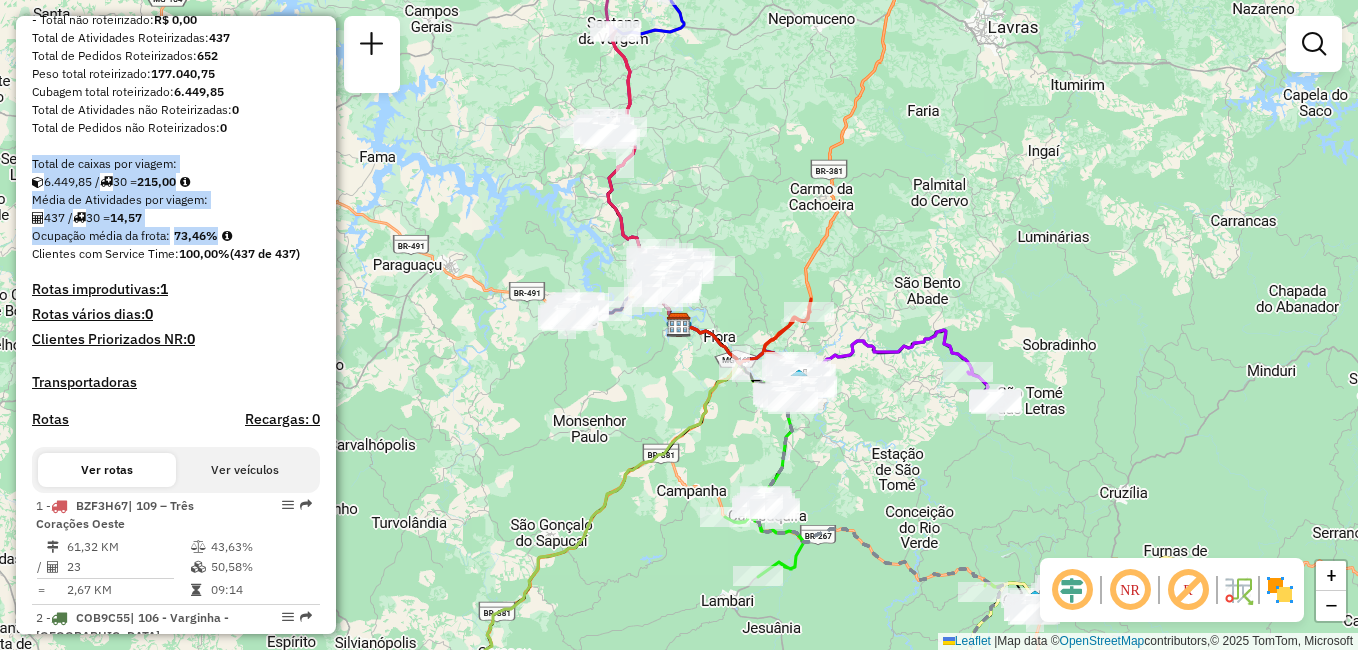 drag, startPoint x: 32, startPoint y: 181, endPoint x: 295, endPoint y: 258, distance: 274.04013 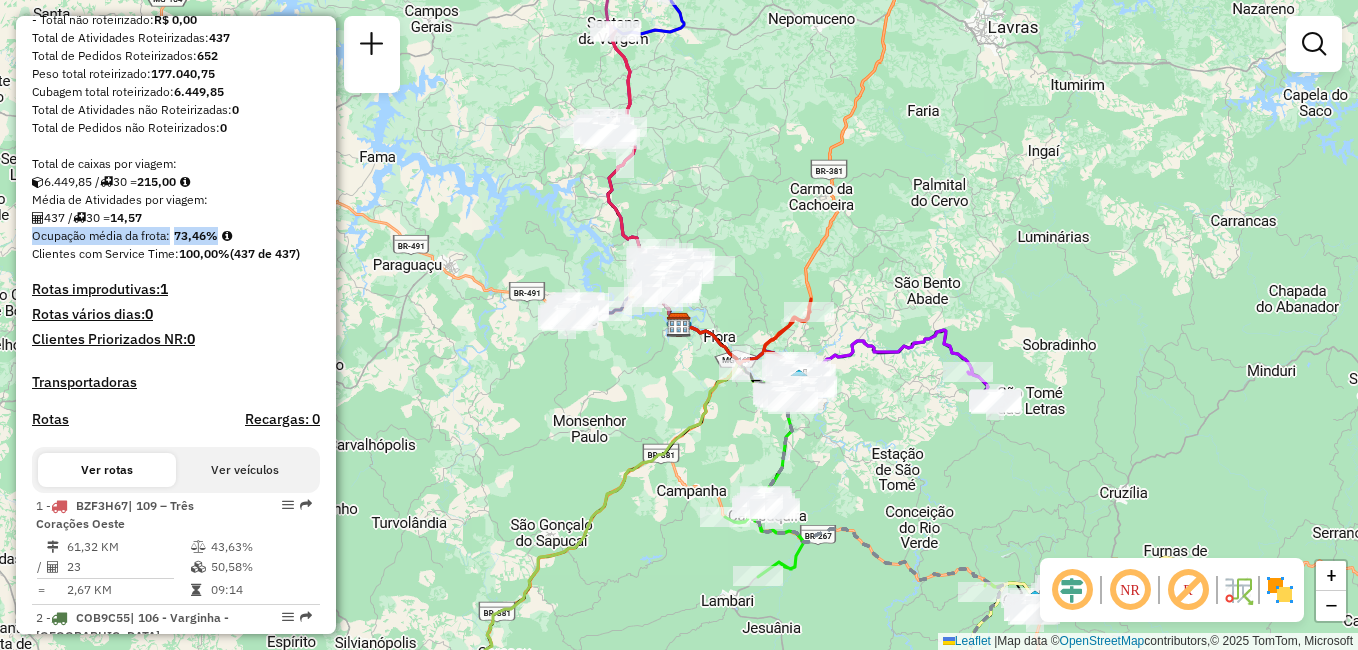 drag, startPoint x: 30, startPoint y: 257, endPoint x: 228, endPoint y: 257, distance: 198 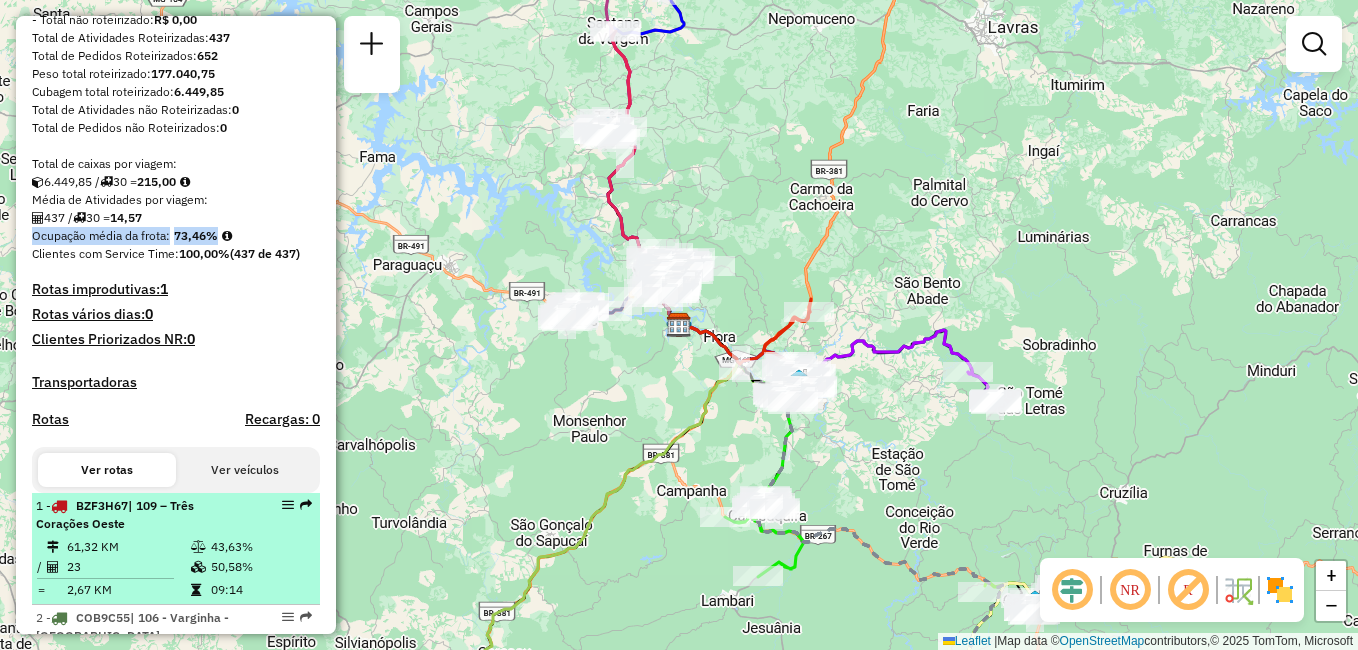 scroll, scrollTop: 400, scrollLeft: 0, axis: vertical 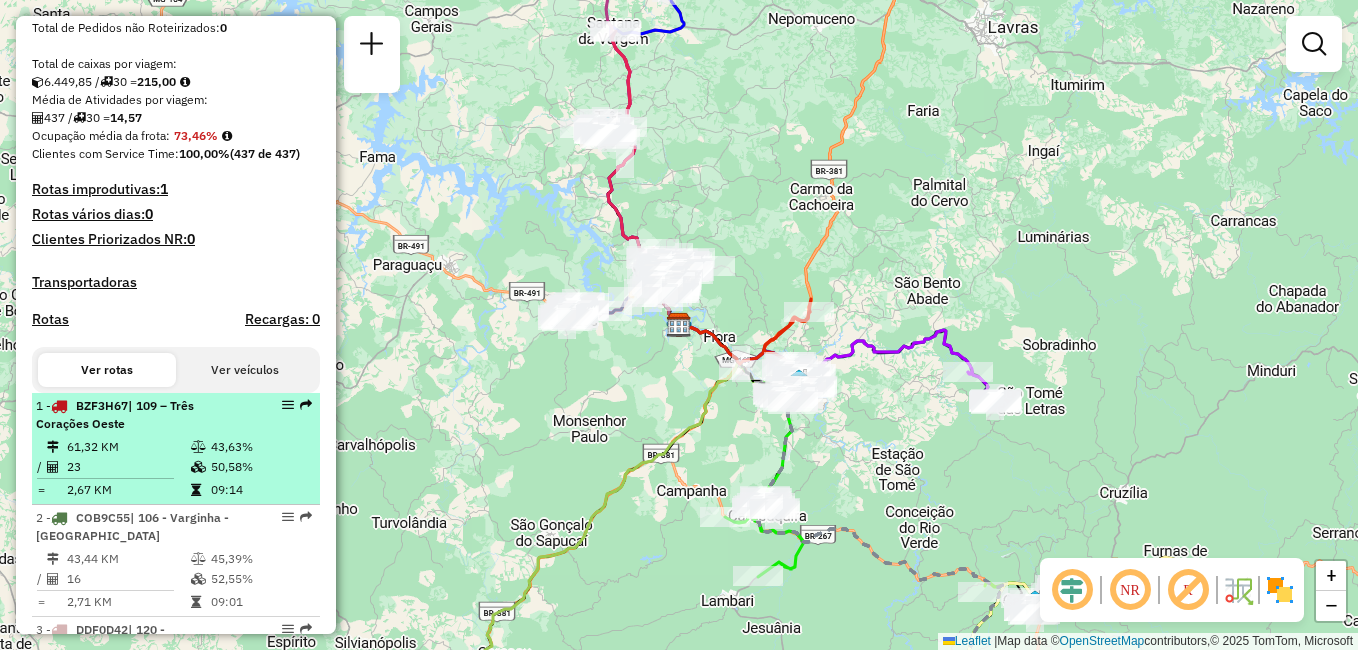 click at bounding box center (198, 447) 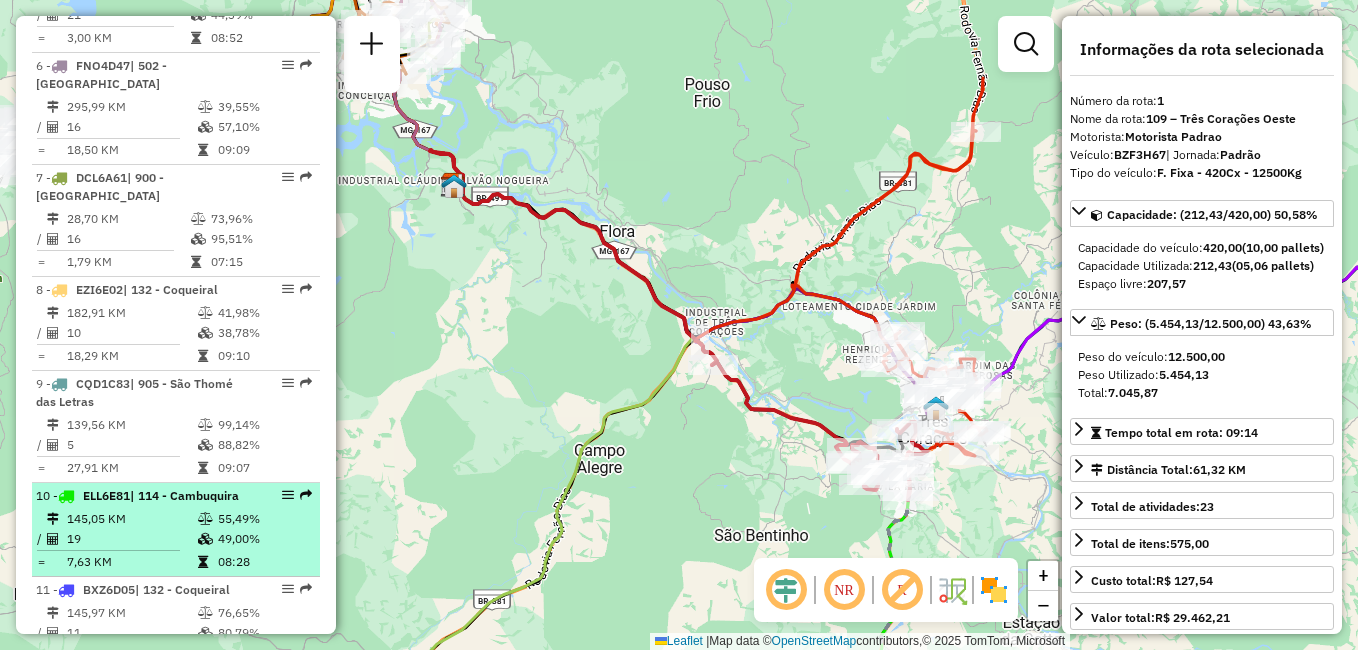 scroll, scrollTop: 1400, scrollLeft: 0, axis: vertical 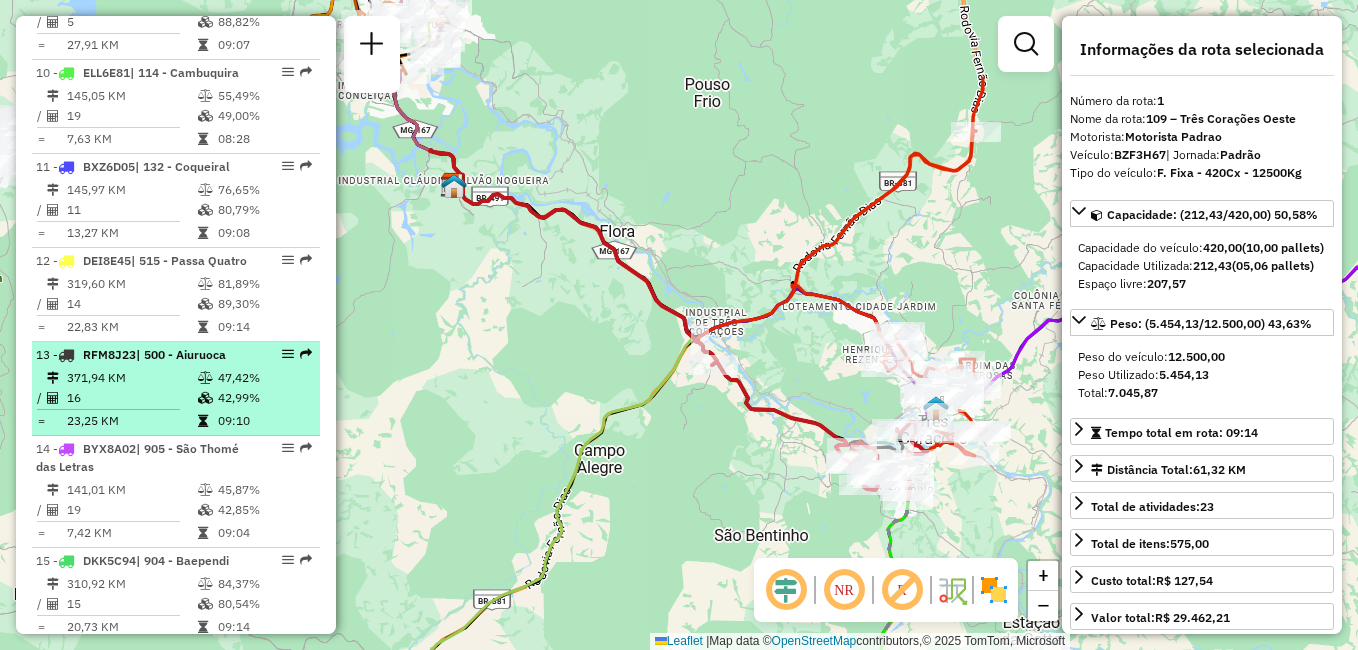 click on "47,42%" at bounding box center (264, 378) 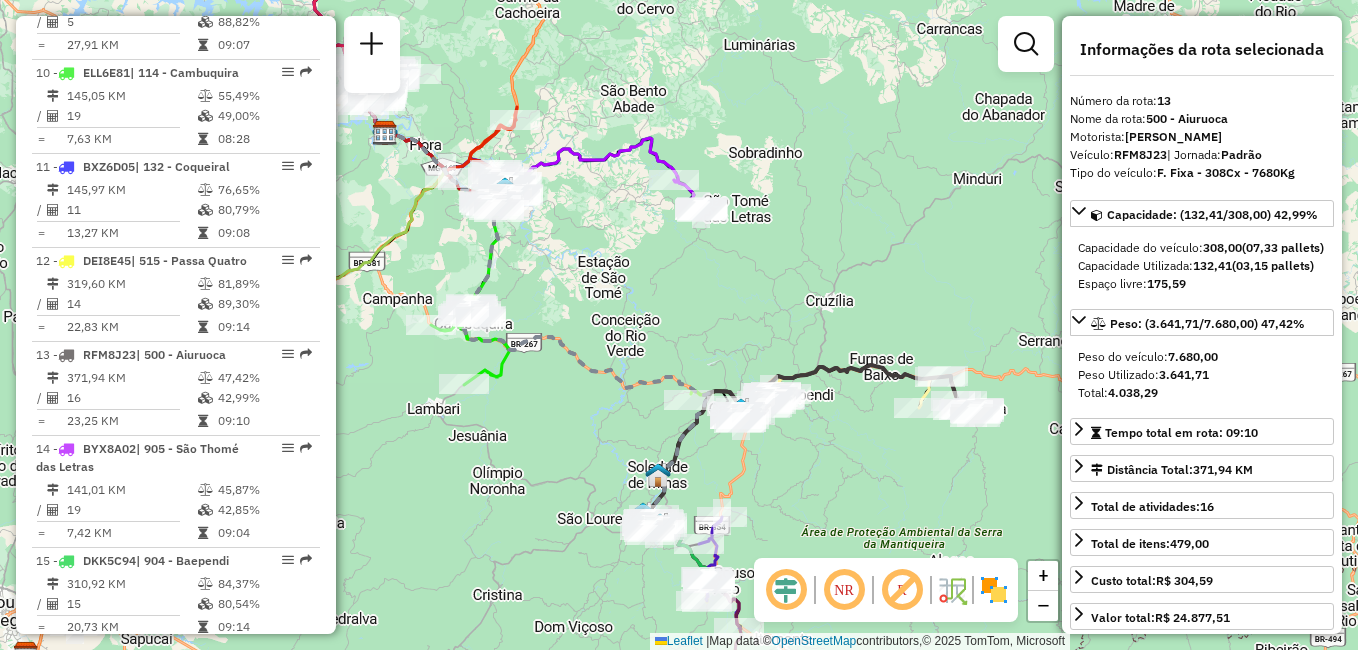scroll, scrollTop: 1857, scrollLeft: 0, axis: vertical 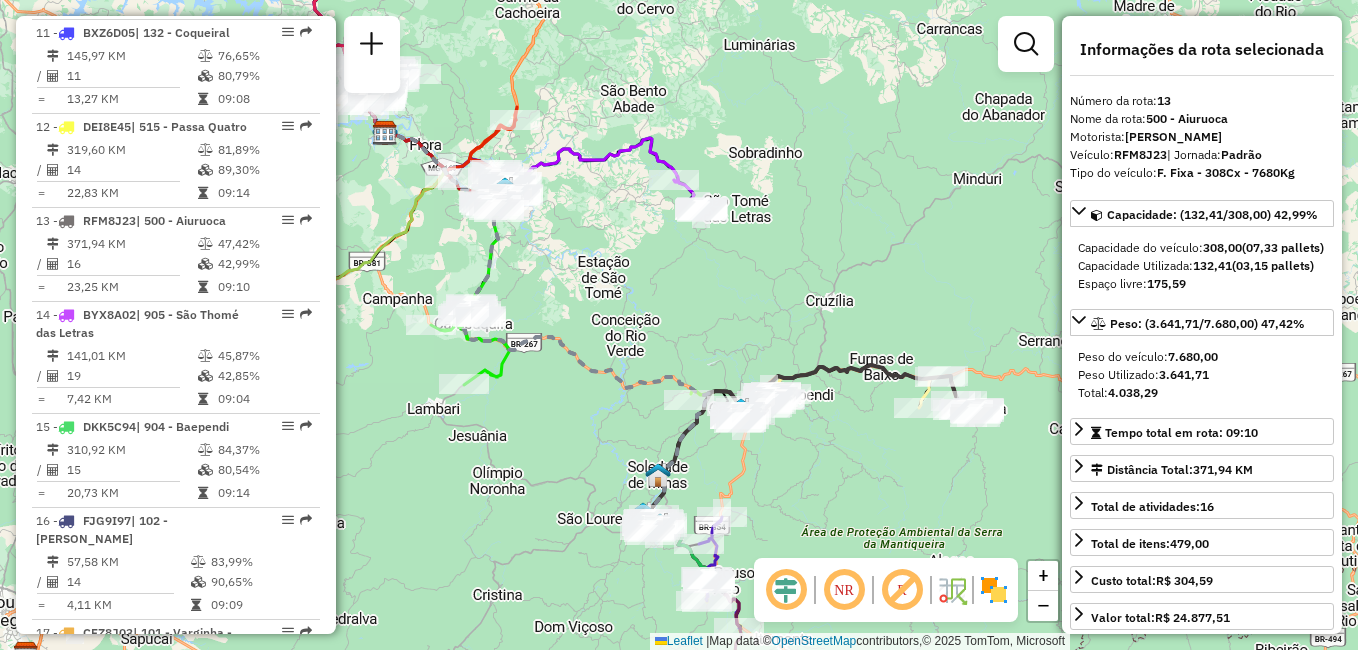 drag, startPoint x: 329, startPoint y: 347, endPoint x: 325, endPoint y: 378, distance: 31.257 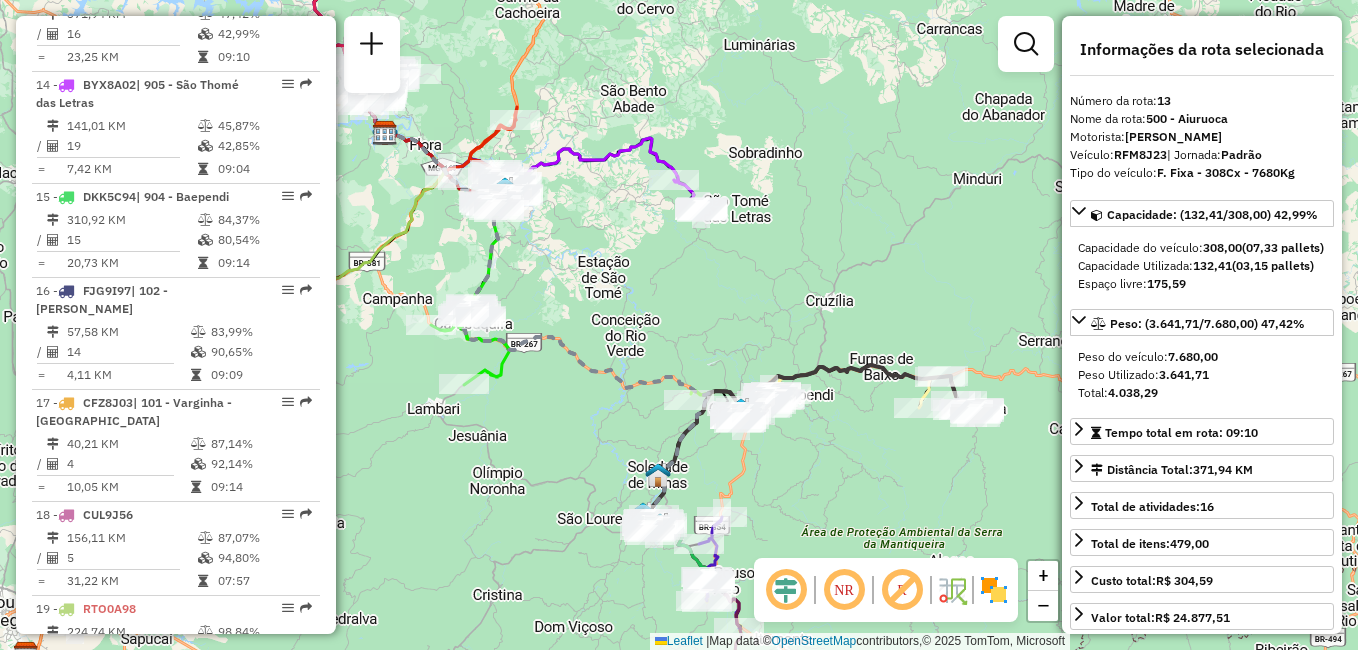 scroll, scrollTop: 2222, scrollLeft: 0, axis: vertical 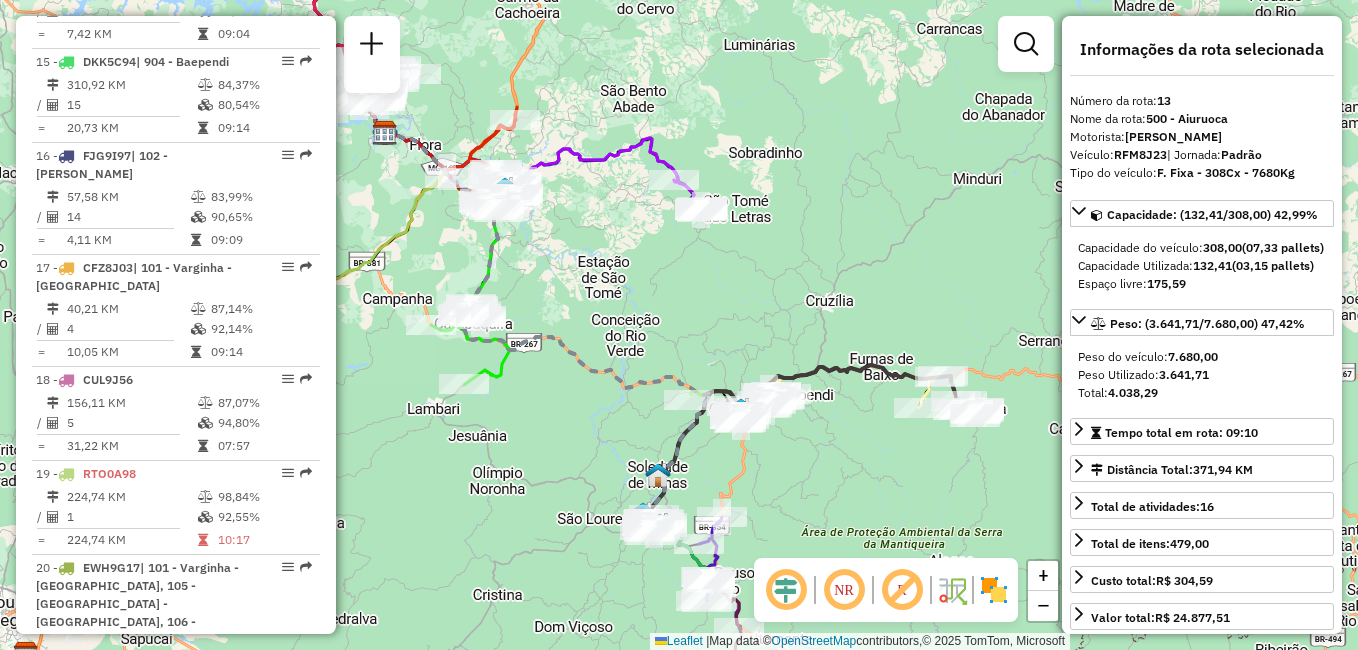 drag, startPoint x: 329, startPoint y: 378, endPoint x: 331, endPoint y: 403, distance: 25.079872 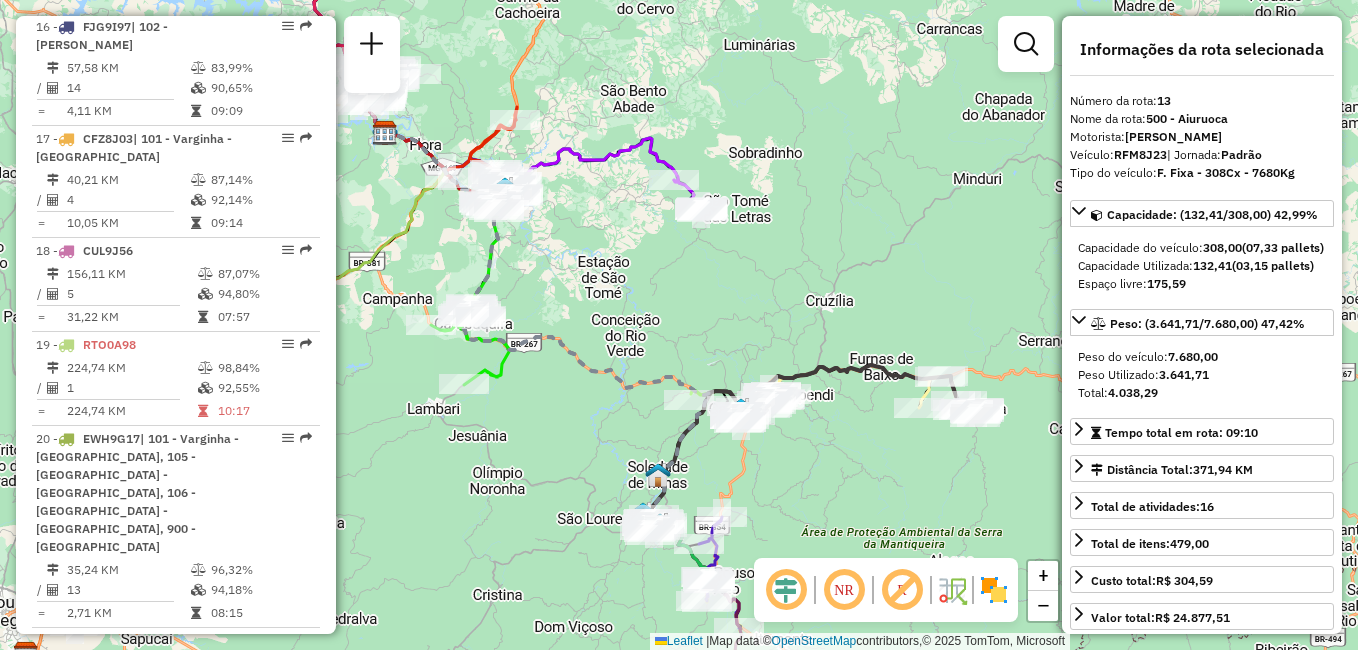 scroll, scrollTop: 2377, scrollLeft: 0, axis: vertical 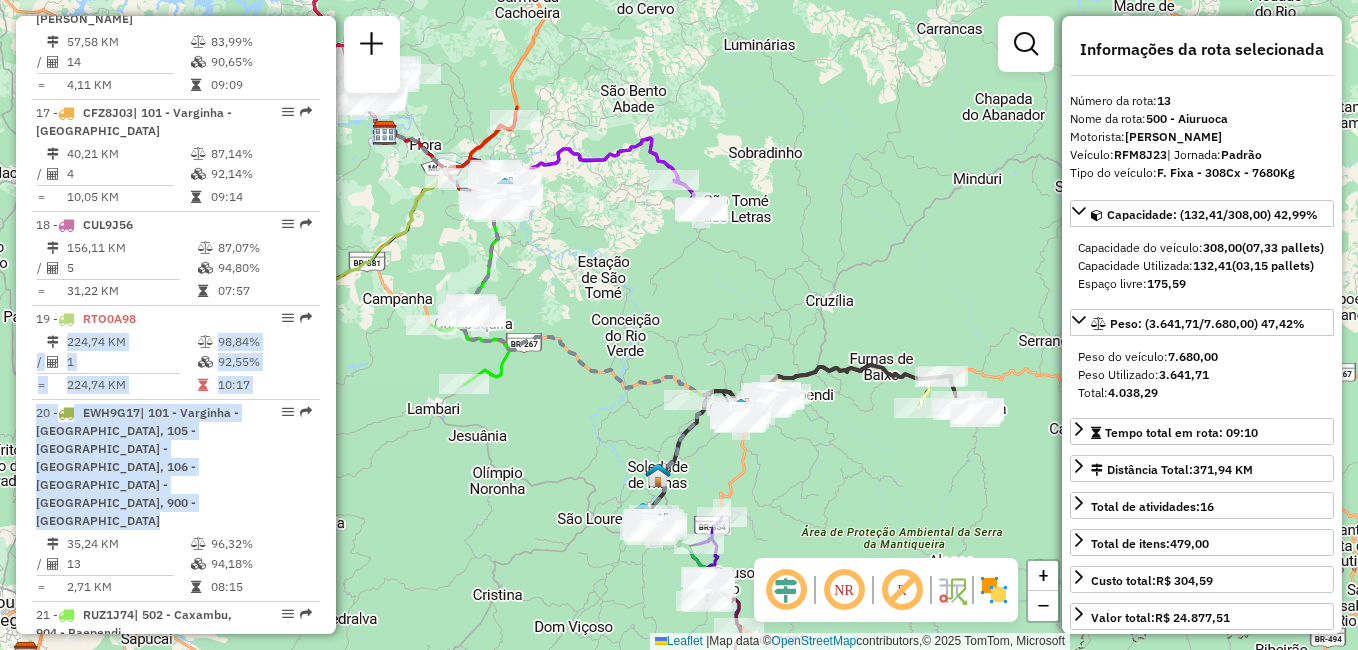 drag, startPoint x: 329, startPoint y: 427, endPoint x: 325, endPoint y: 447, distance: 20.396078 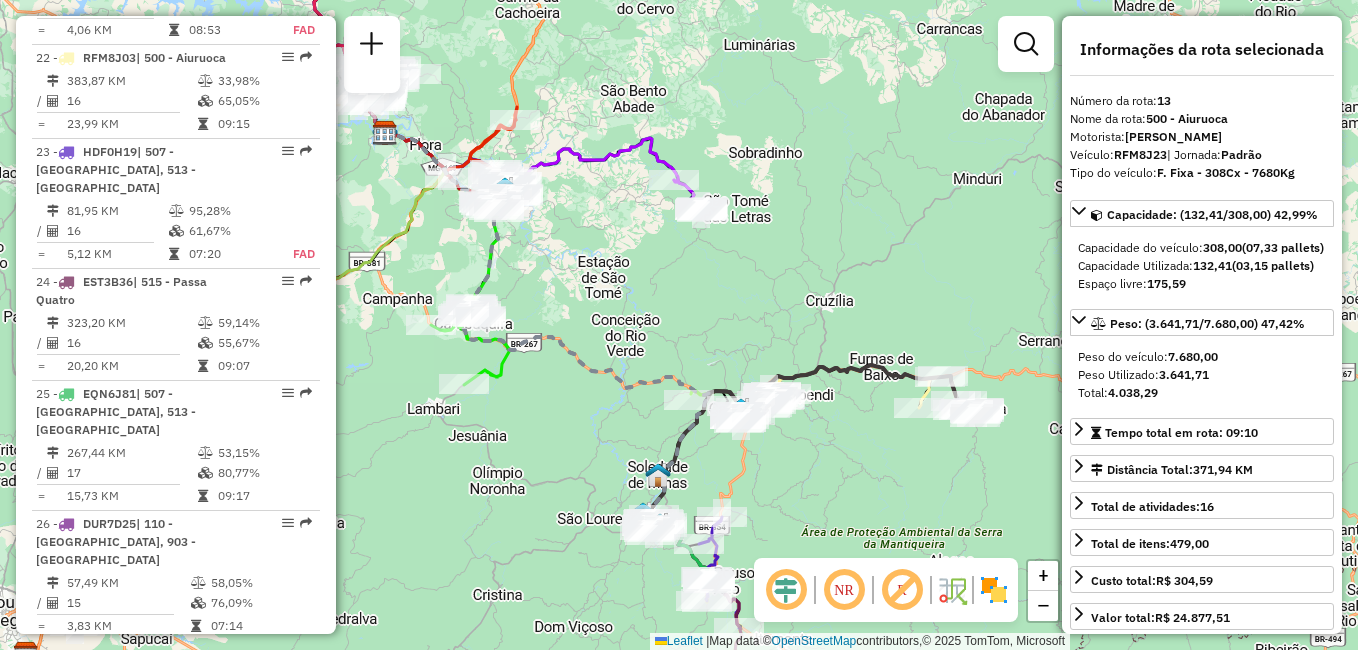 scroll, scrollTop: 3067, scrollLeft: 0, axis: vertical 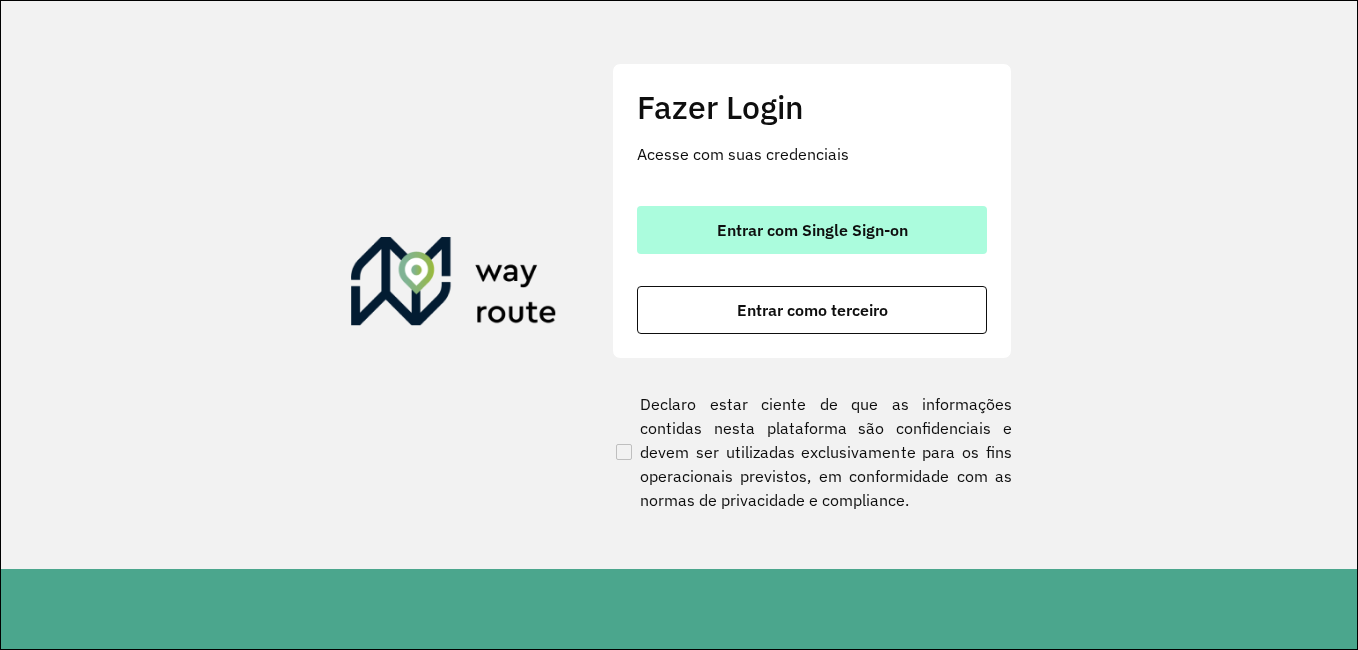 click on "Entrar com Single Sign-on" at bounding box center [812, 230] 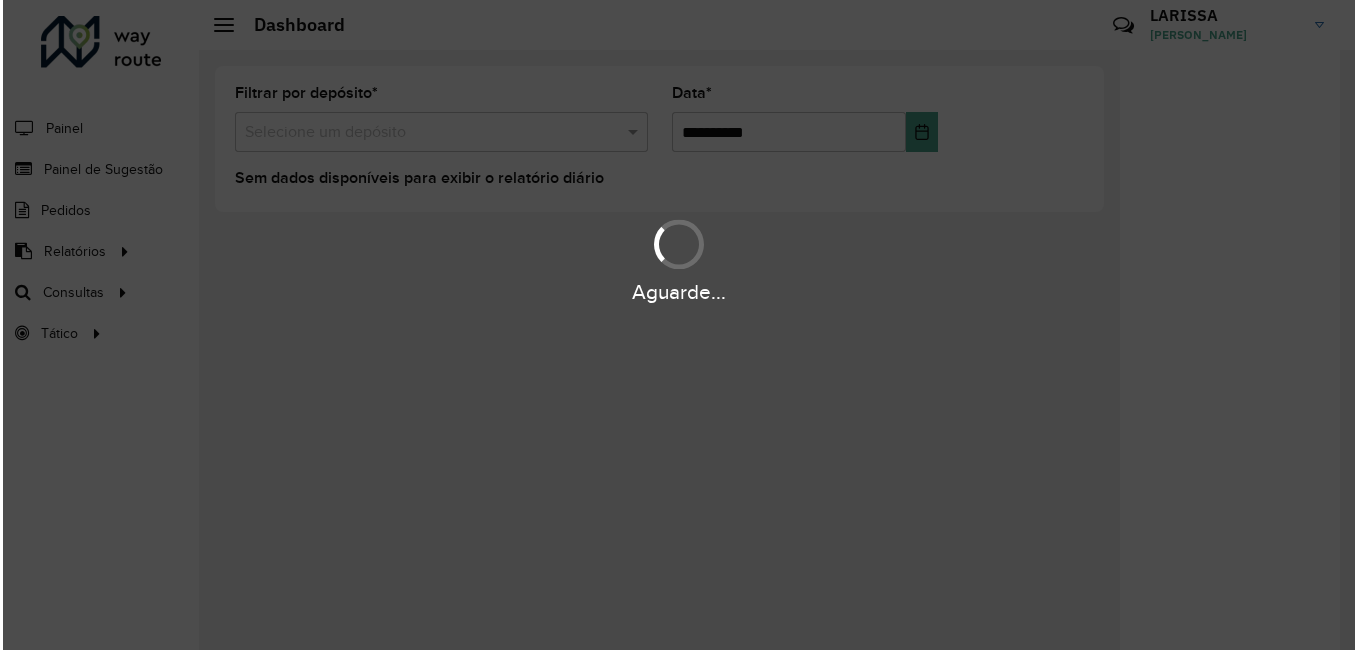 scroll, scrollTop: 0, scrollLeft: 0, axis: both 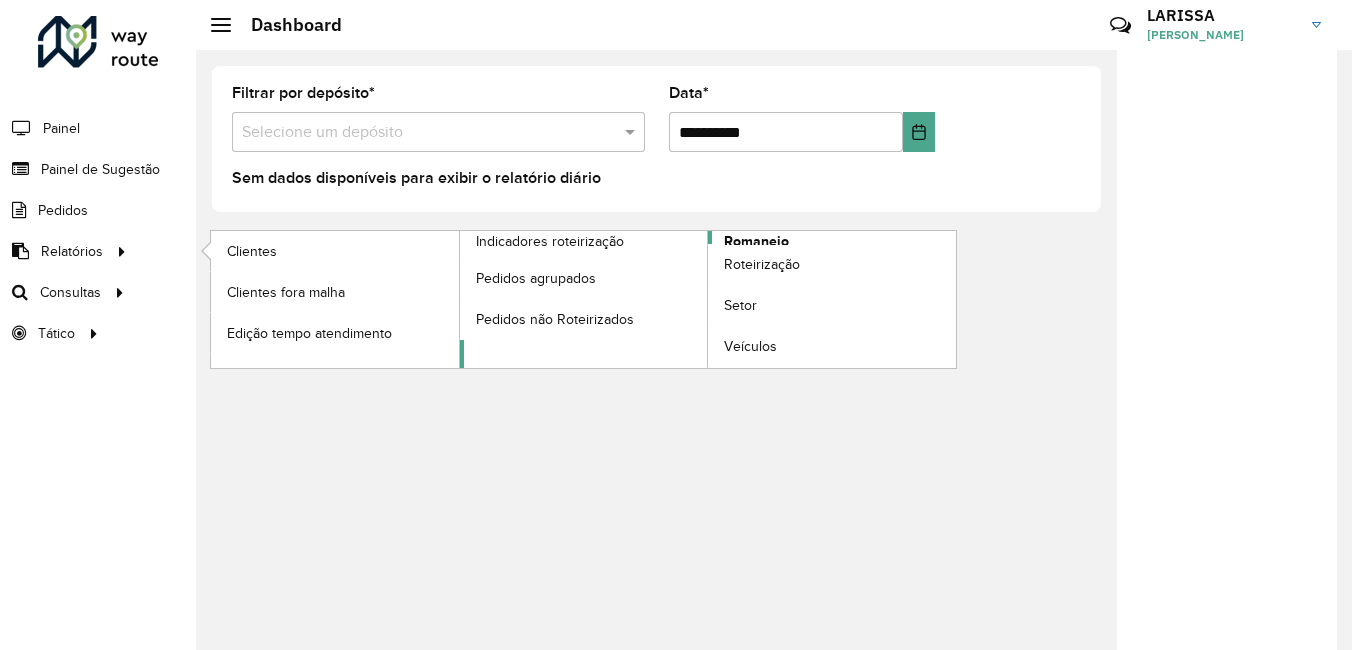 click on "Romaneio" 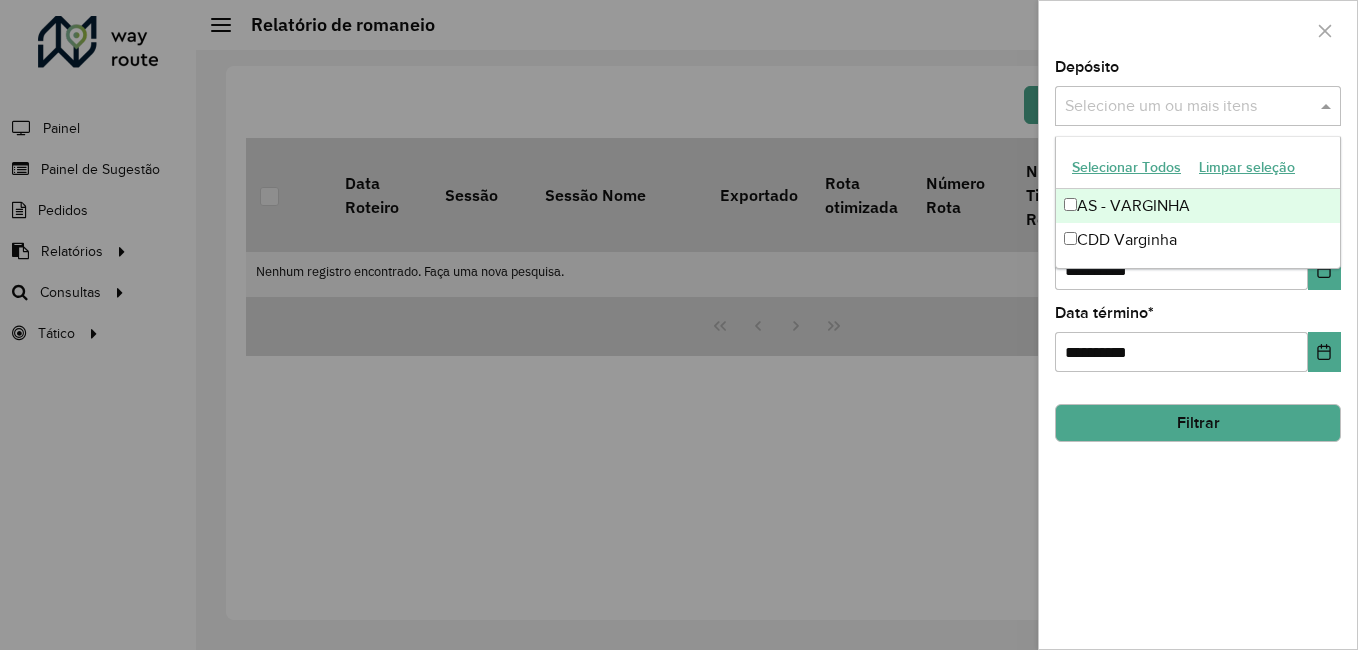 click at bounding box center (1188, 107) 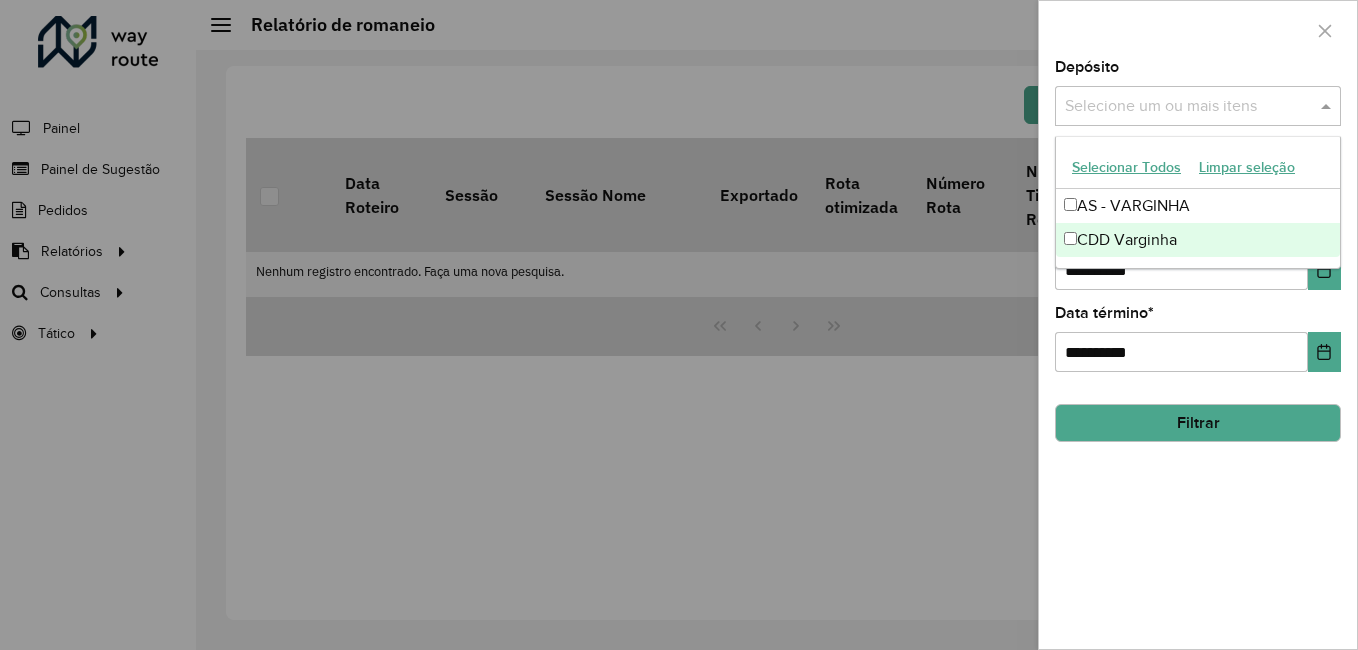 click on "CDD Varginha" at bounding box center [1198, 240] 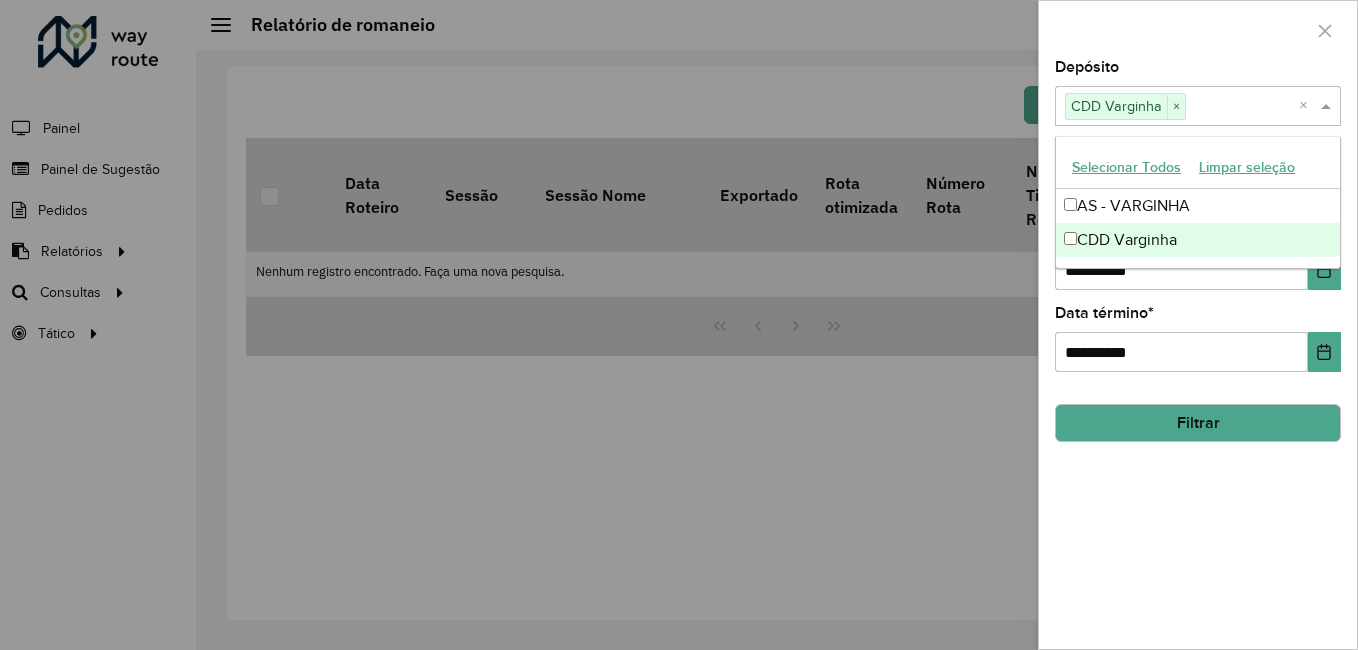 click on "Filtrar" 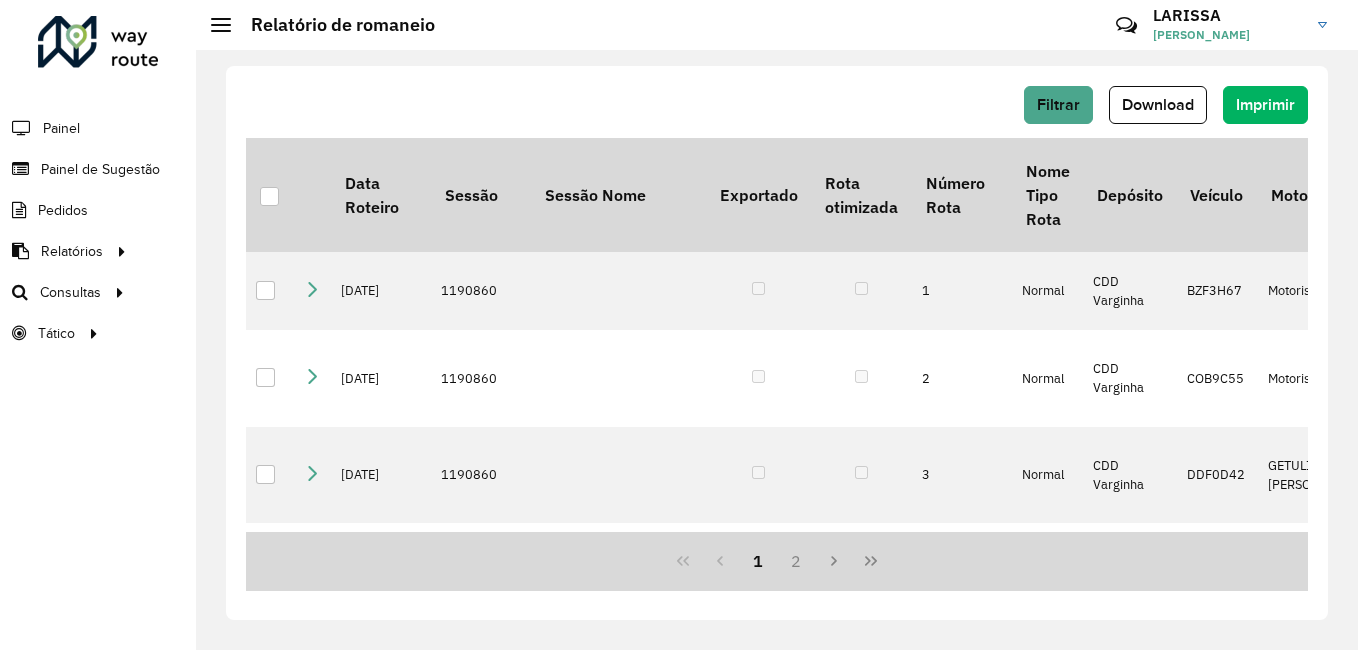 click on "Filtrar   Download   Imprimir   Data Roteiro   Sessão   Sessão Nome   Exportado   Rota otimizada   Número Rota   Nome Tipo Rota  Depósito Veículo Motorista Custo Valor  Custo Fórmula  Ponto de apoio  Distância Ida Ponto Apoio   Distância Volta Ponto Apoio   % ajuste velocidade modificado   % ajuste velocidade original   % Custo   % Capacidade   Capacidade Veículo   Capacidade Utilizada   % Peso   Peso Veículo   Peso Utilizado  Tempo (HH:MM:SS)  Quantidade de Entregas   Distancia (km)  Setores Tipo do veículo Recarga  16/07/2025   1190860      1  Normal CDD Varginha BZF3H67 Motorista Padrao 127,54 29.462,21 25,83 0,00 50,58 420,00 212,43 43,63 12.500,00 5.454,13 09:14:00 23 61,32 109 – Três Corações Oeste F. Fixa - 420Cx - 12500Kg Não  16/07/2025   1190860      2  Normal CDD Varginha COB9C55 Motorista Padrao 90,34 31.399,75 40,00 49,41 0,00 52,55 420,00 220,72 45,39 12.900,00 5.855,29 09:01:00 16 43,44 105 - Varginha - Campos Eliseos, 106 - Varginha - Jardim Sion F. Fixa - 420Cx - 12900Kg" 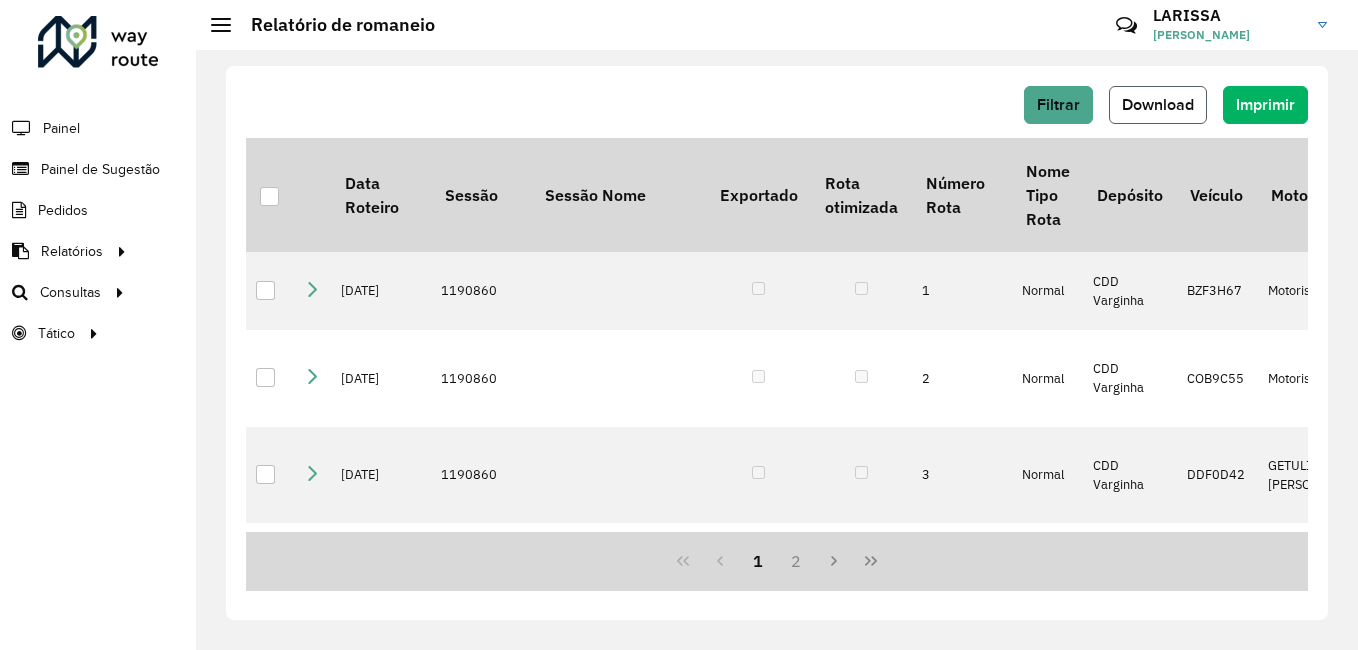 click on "Download" 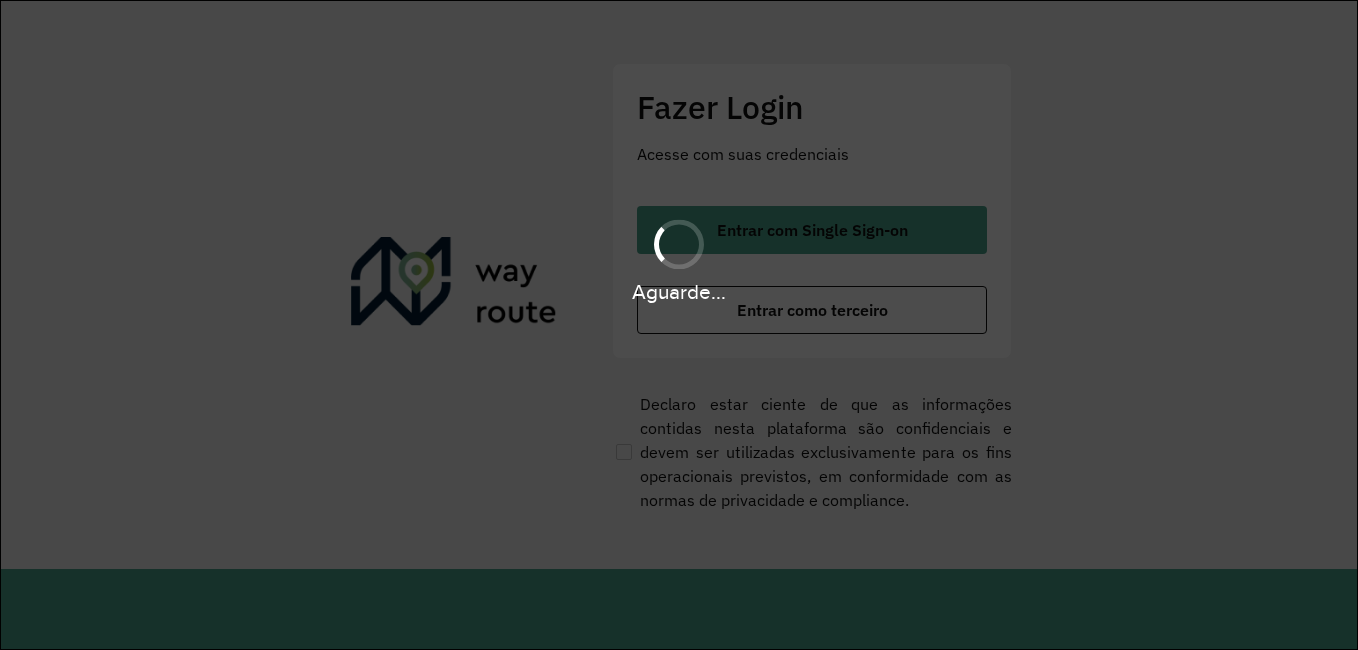 scroll, scrollTop: 0, scrollLeft: 0, axis: both 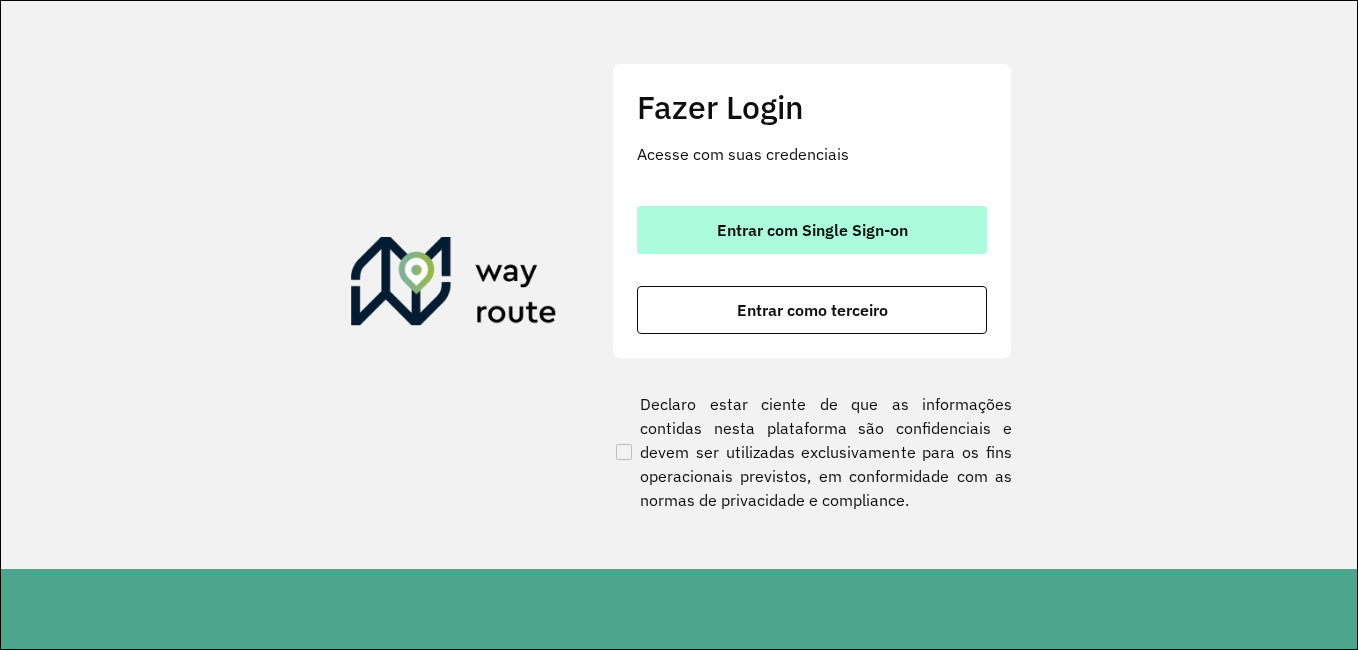 click on "Entrar com Single Sign-on" at bounding box center [812, 230] 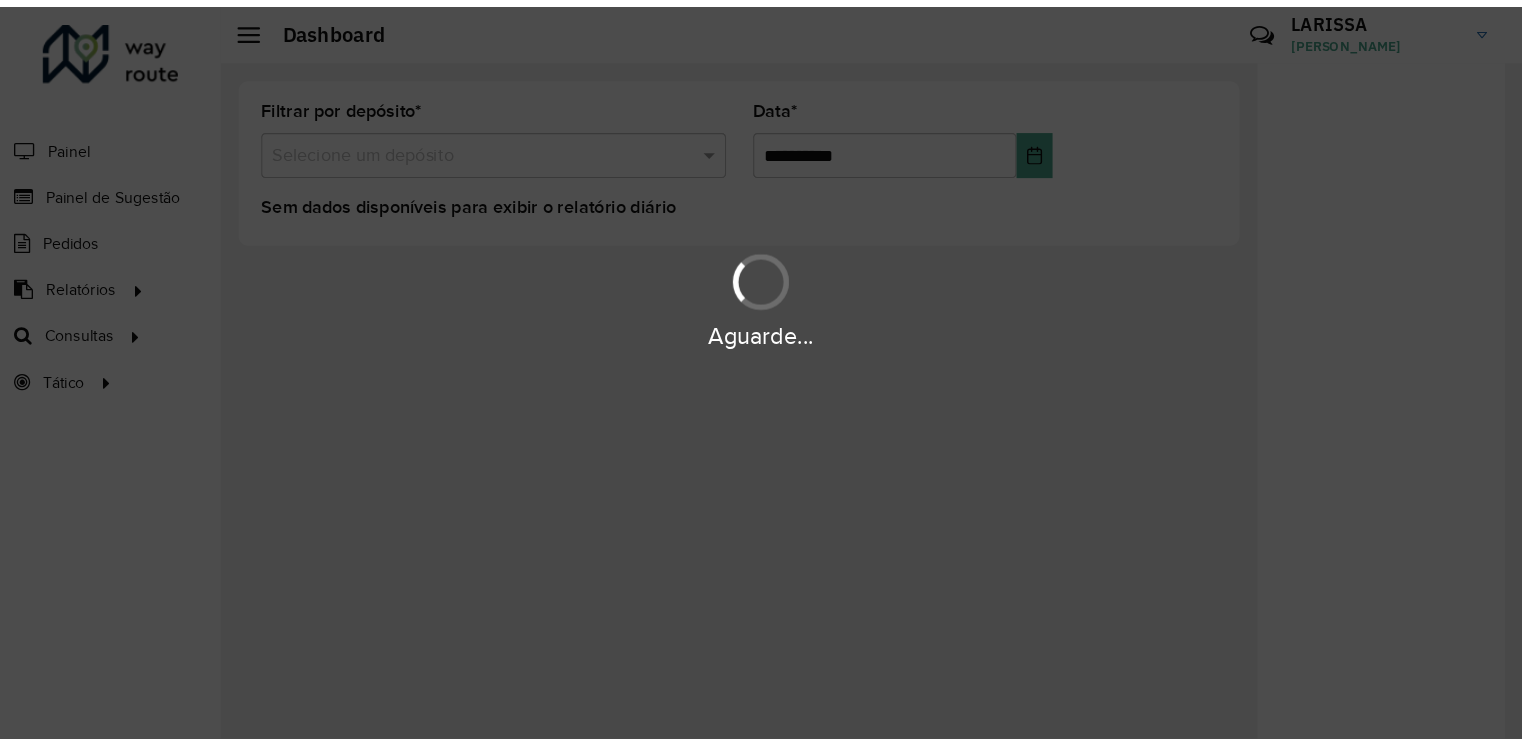 scroll, scrollTop: 0, scrollLeft: 0, axis: both 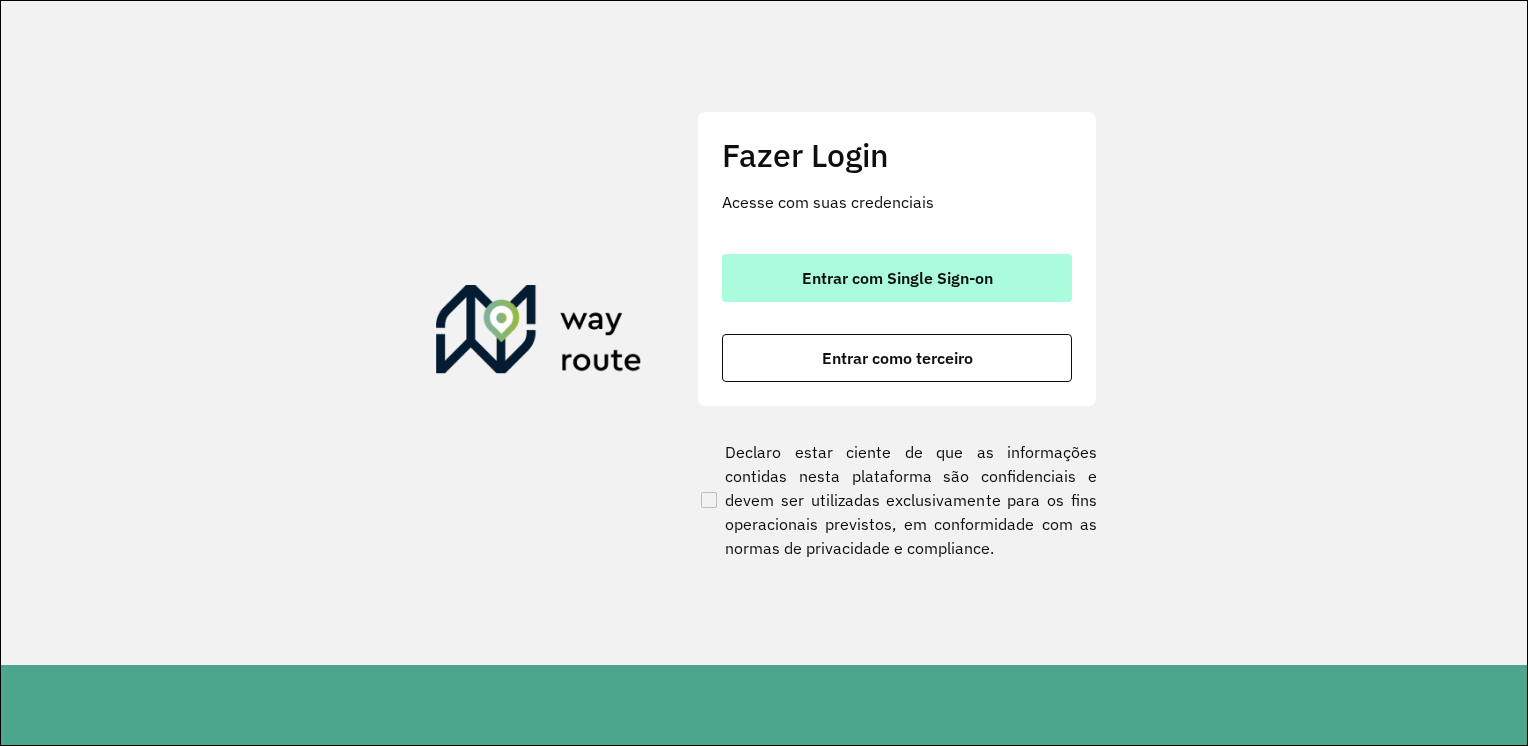 click on "Entrar com Single Sign-on" at bounding box center [897, 278] 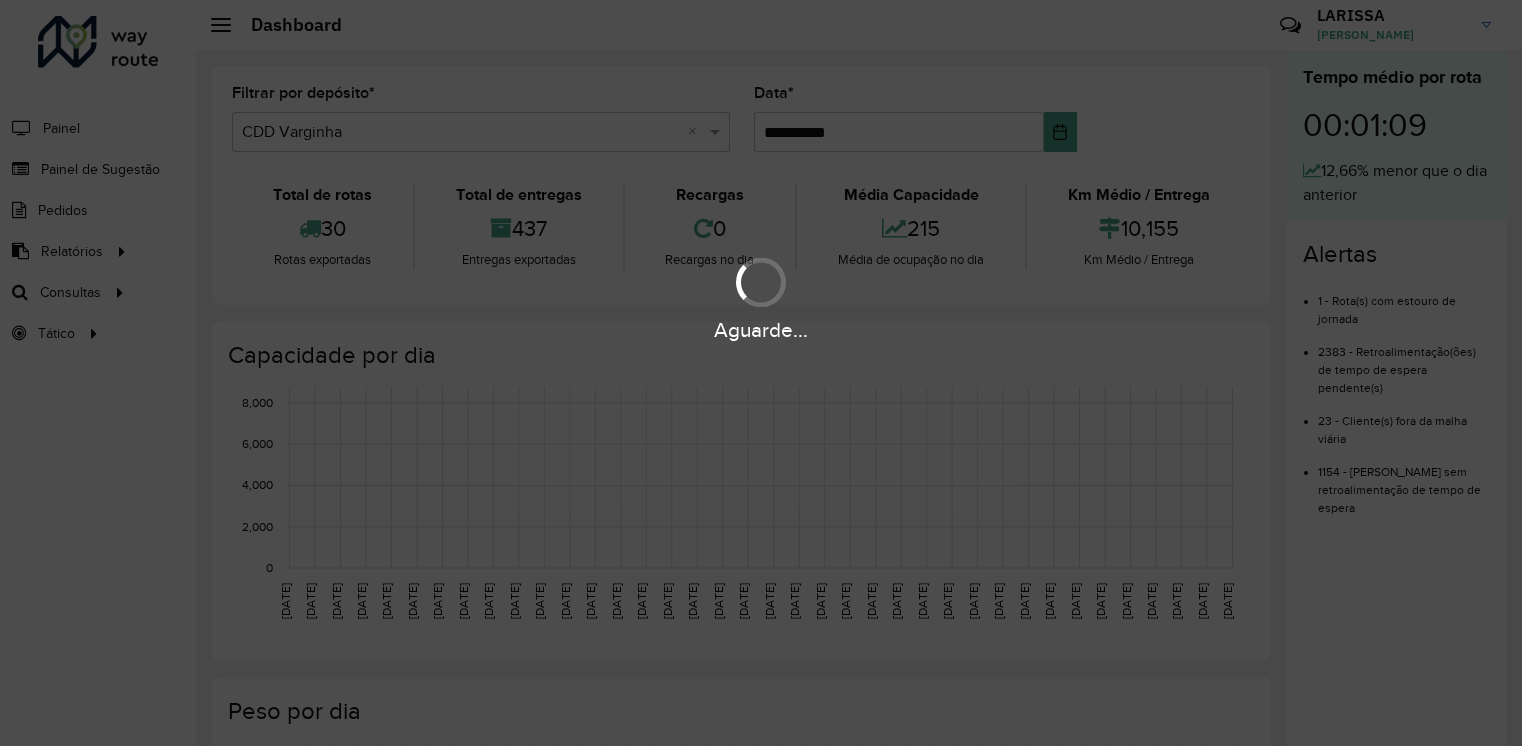 scroll, scrollTop: 0, scrollLeft: 0, axis: both 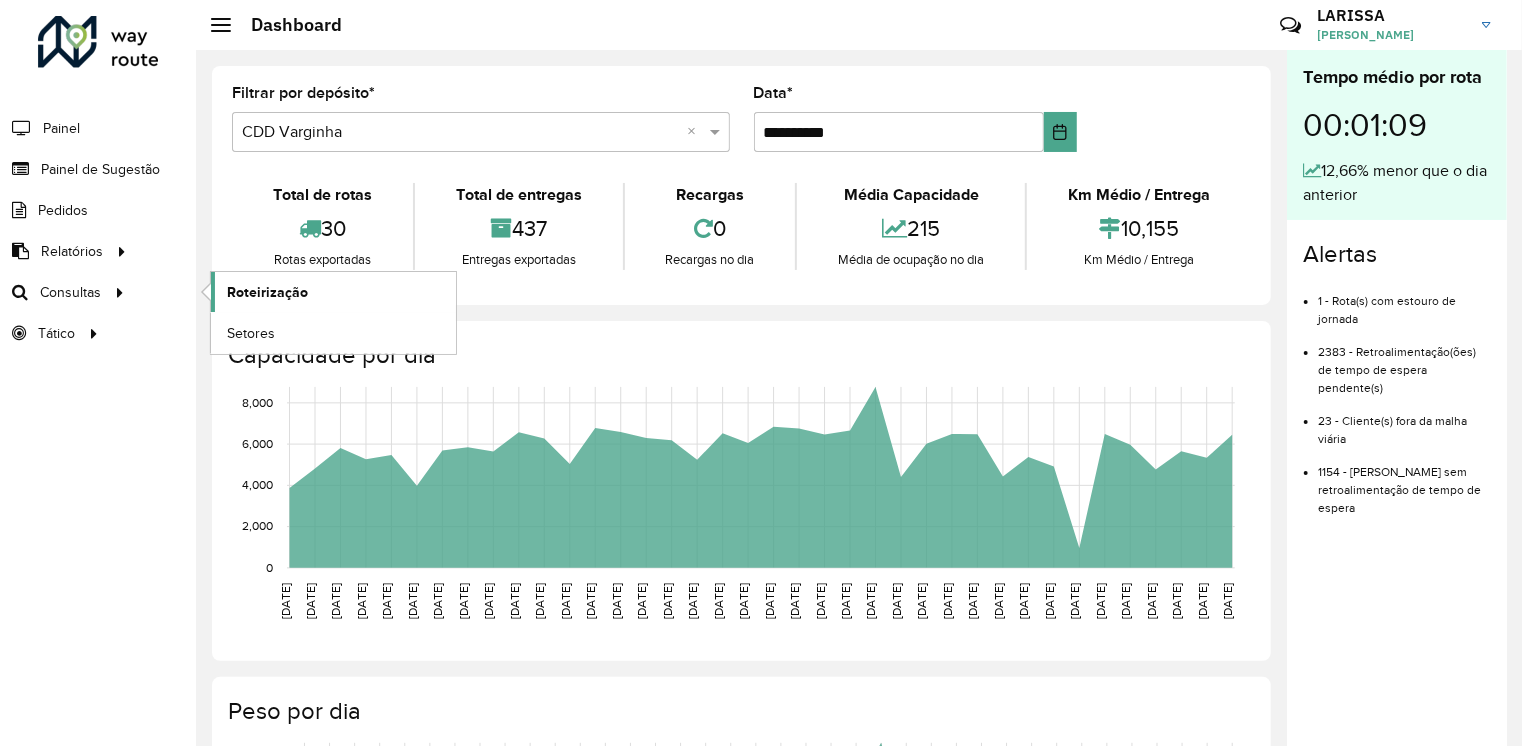 click on "Roteirização" 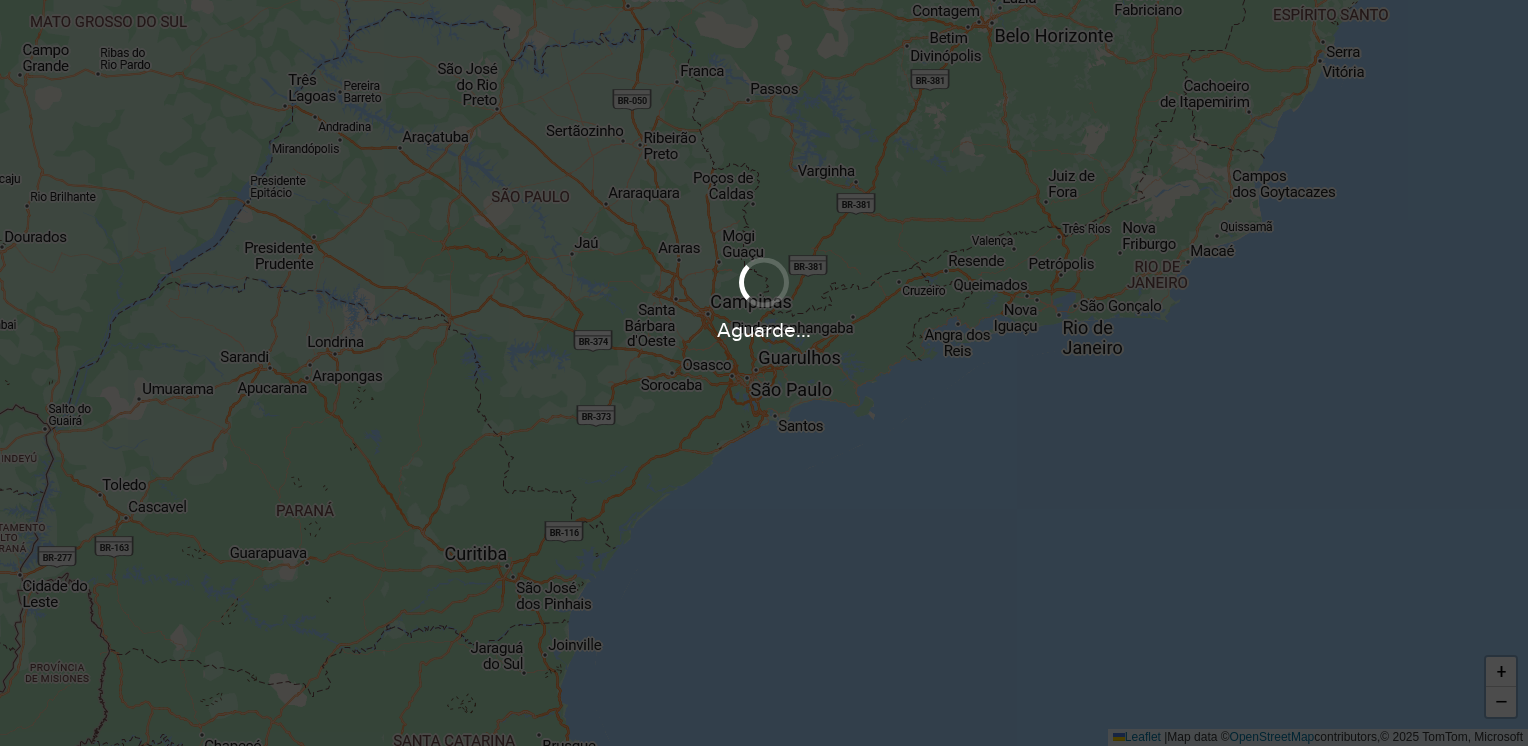 scroll, scrollTop: 0, scrollLeft: 0, axis: both 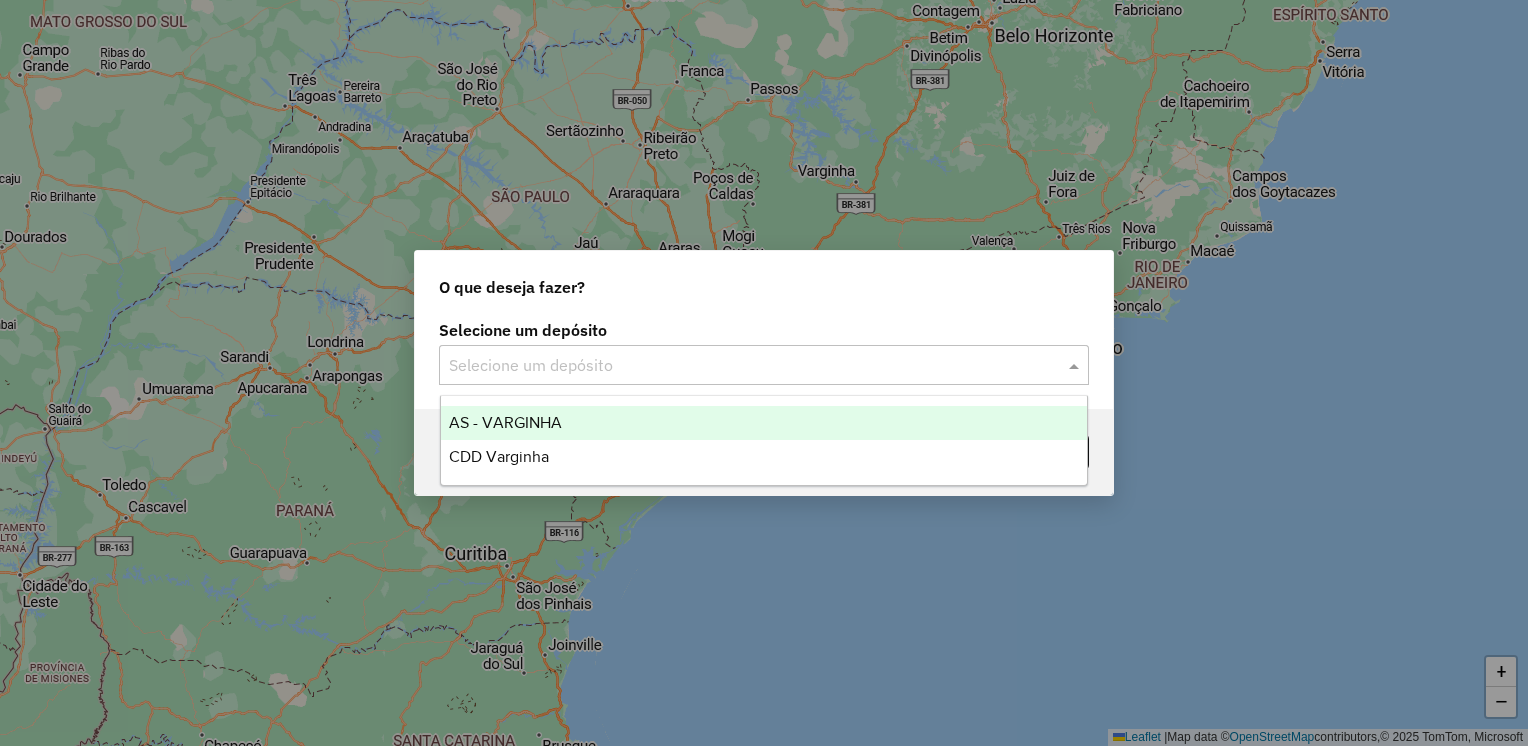 click 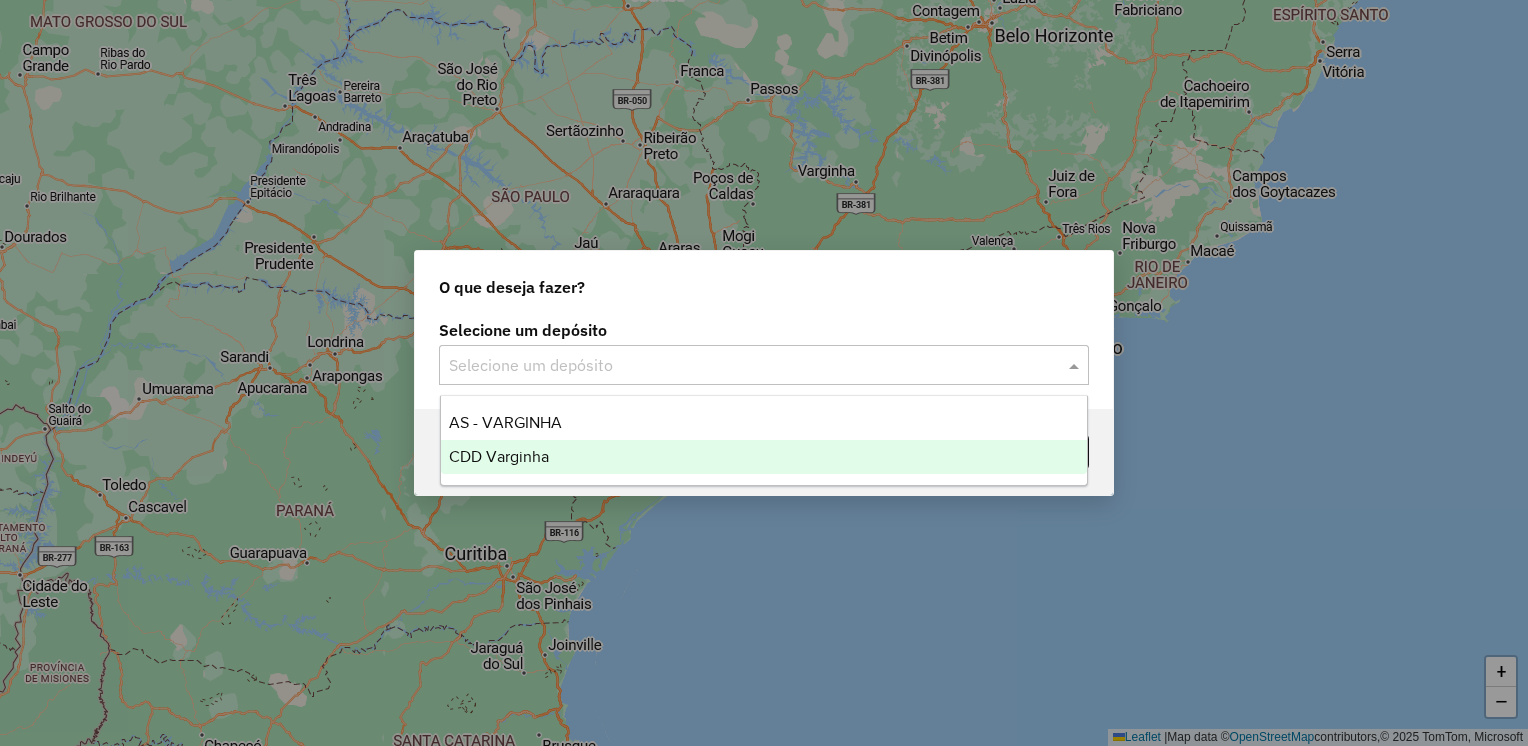 click on "CDD Varginha" at bounding box center (764, 457) 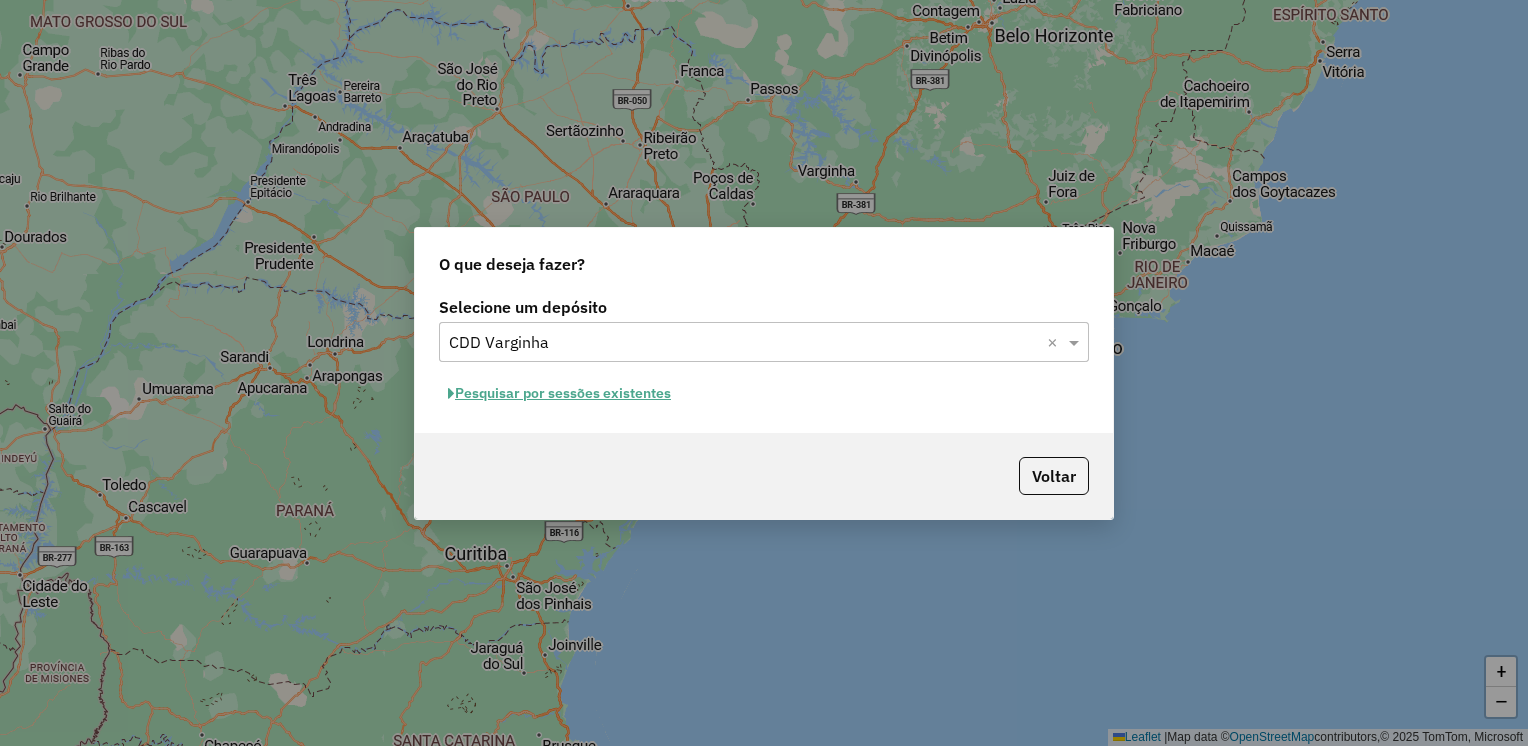 click on "Pesquisar por sessões existentes" 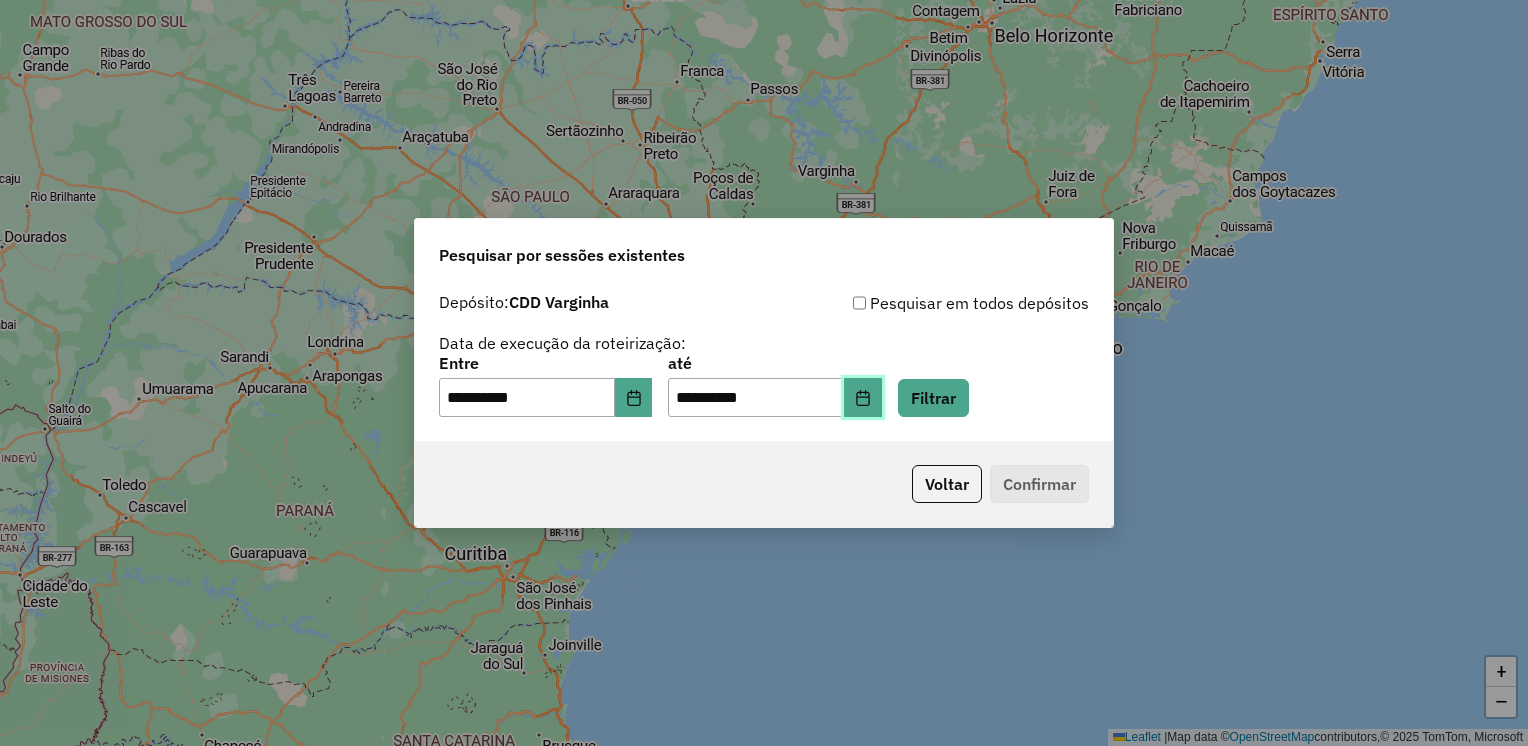 click at bounding box center [863, 398] 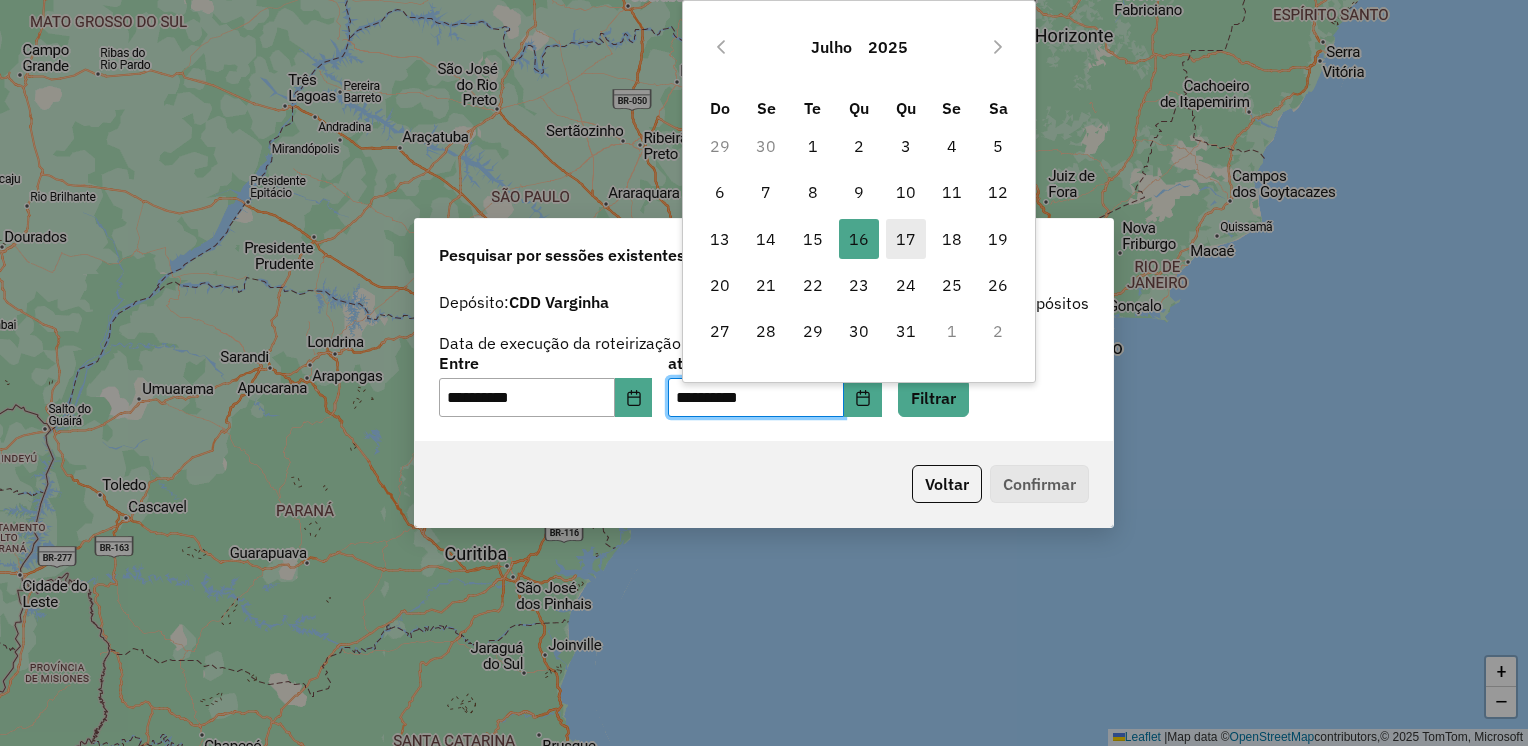 click on "17" at bounding box center [906, 239] 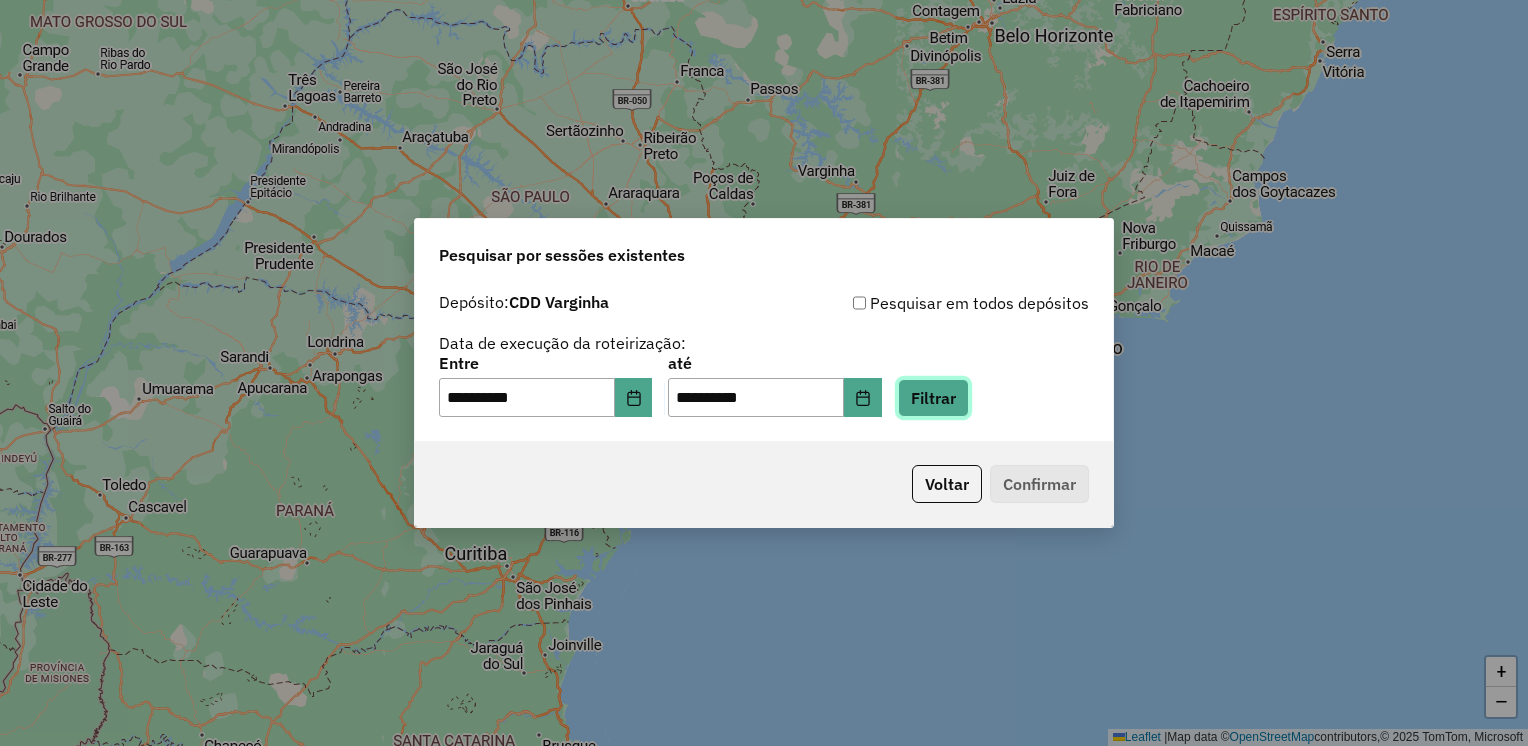 click on "Filtrar" 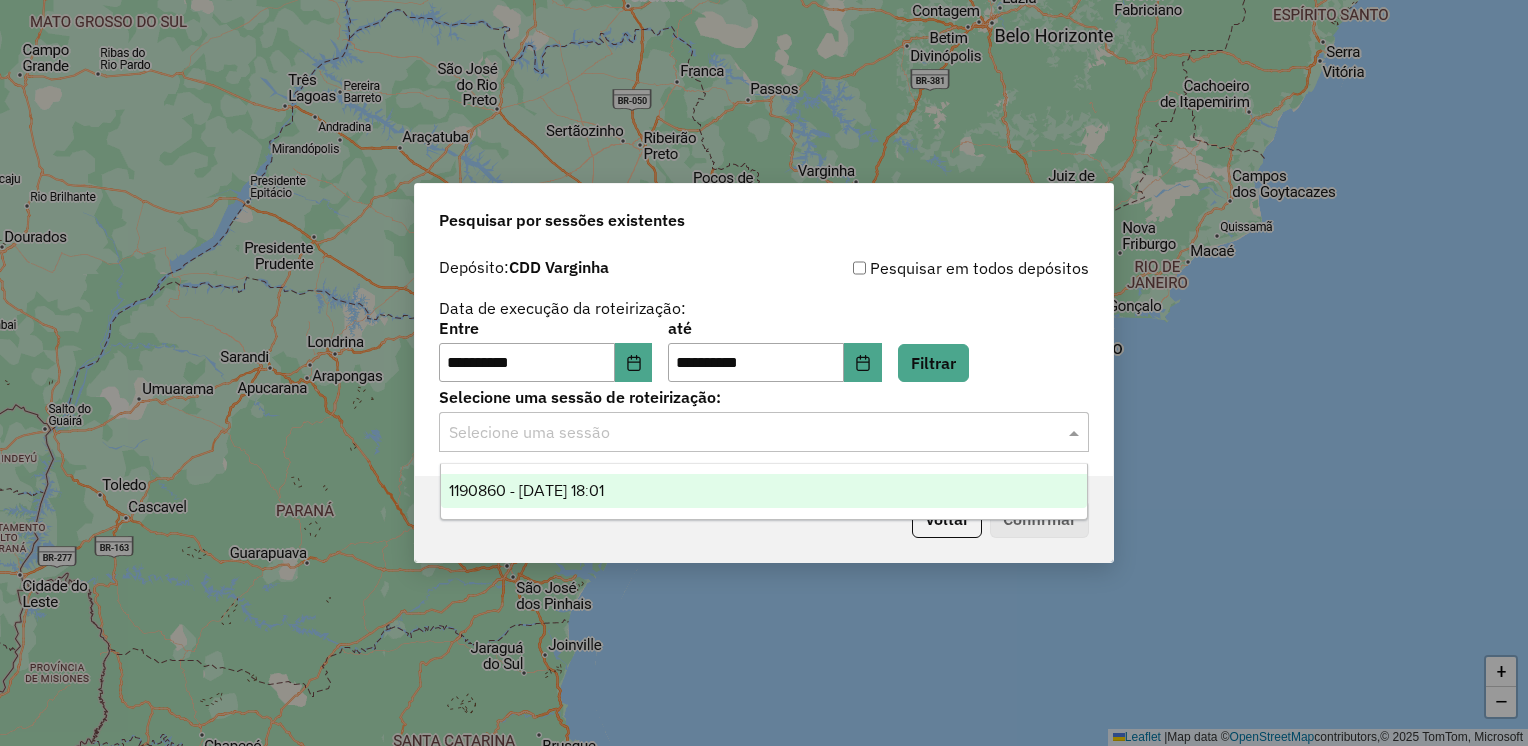 click 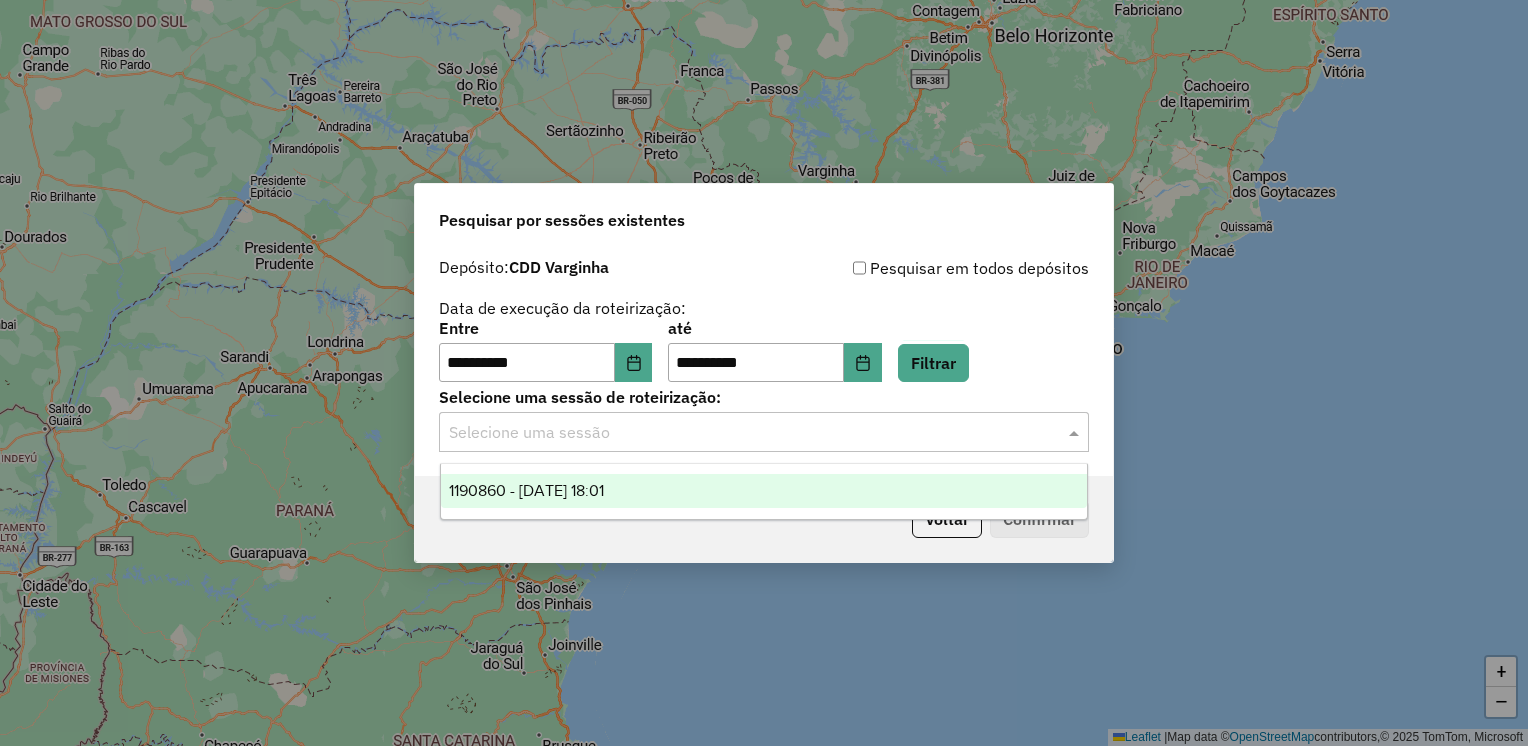 click on "1190860 - 16/07/2025 18:01" at bounding box center (764, 491) 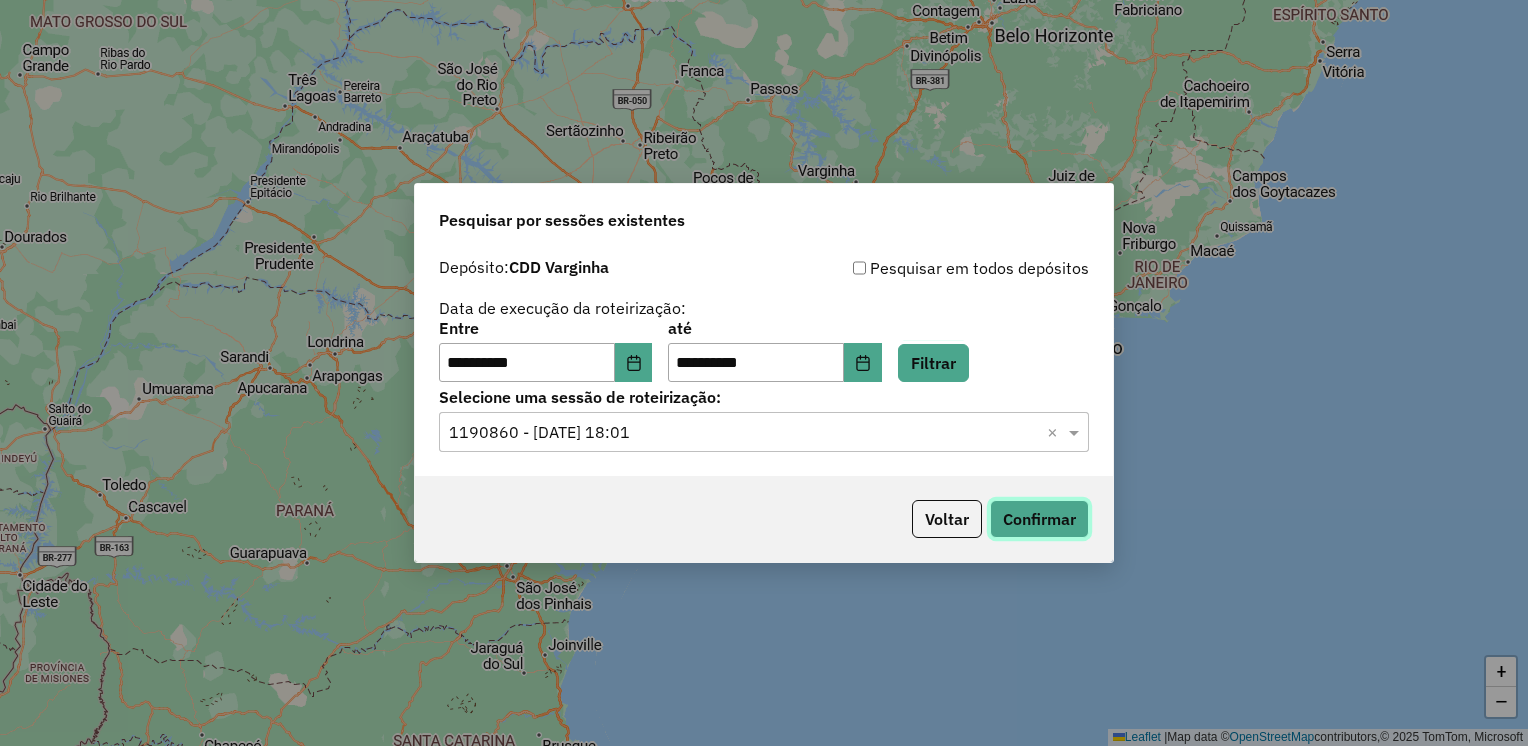 click on "Confirmar" 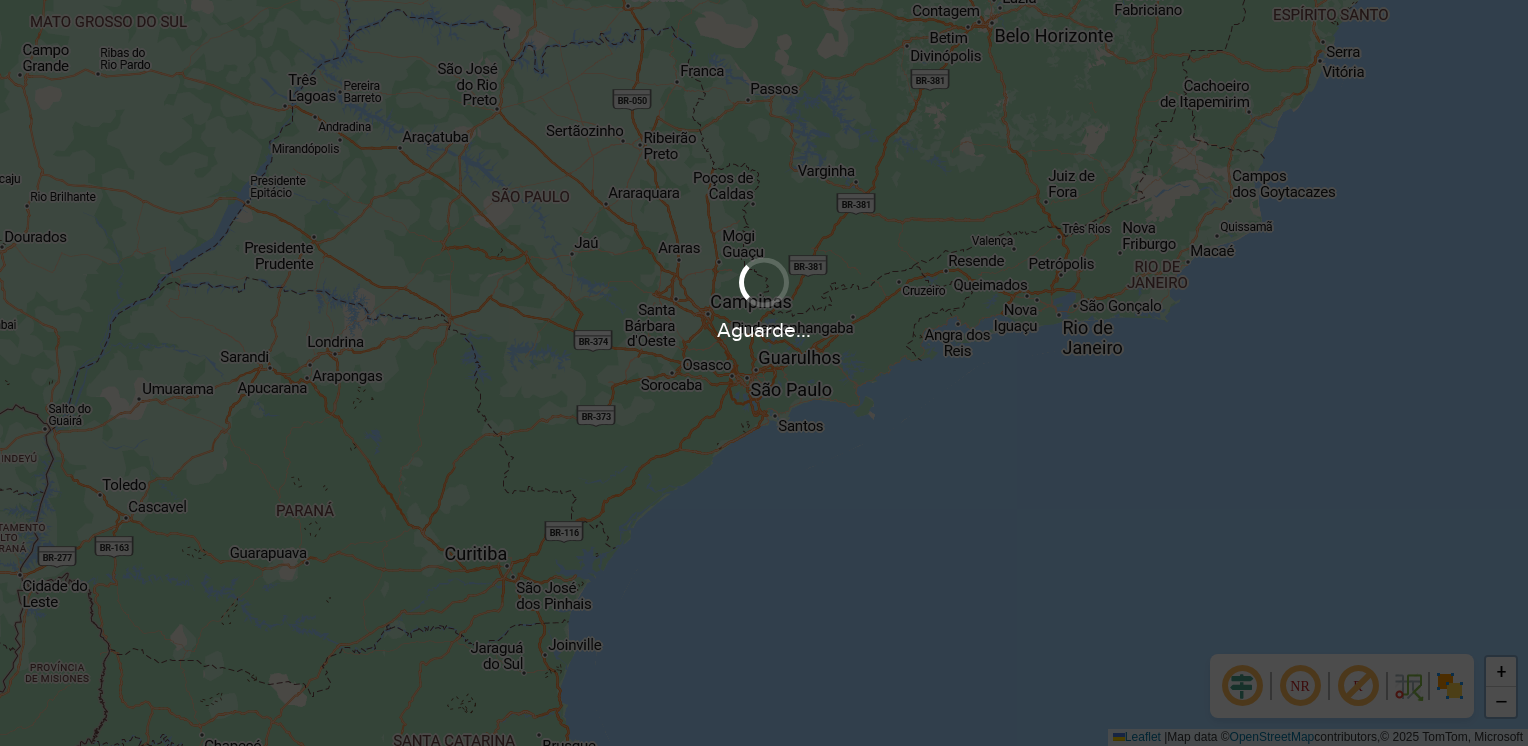 scroll, scrollTop: 0, scrollLeft: 0, axis: both 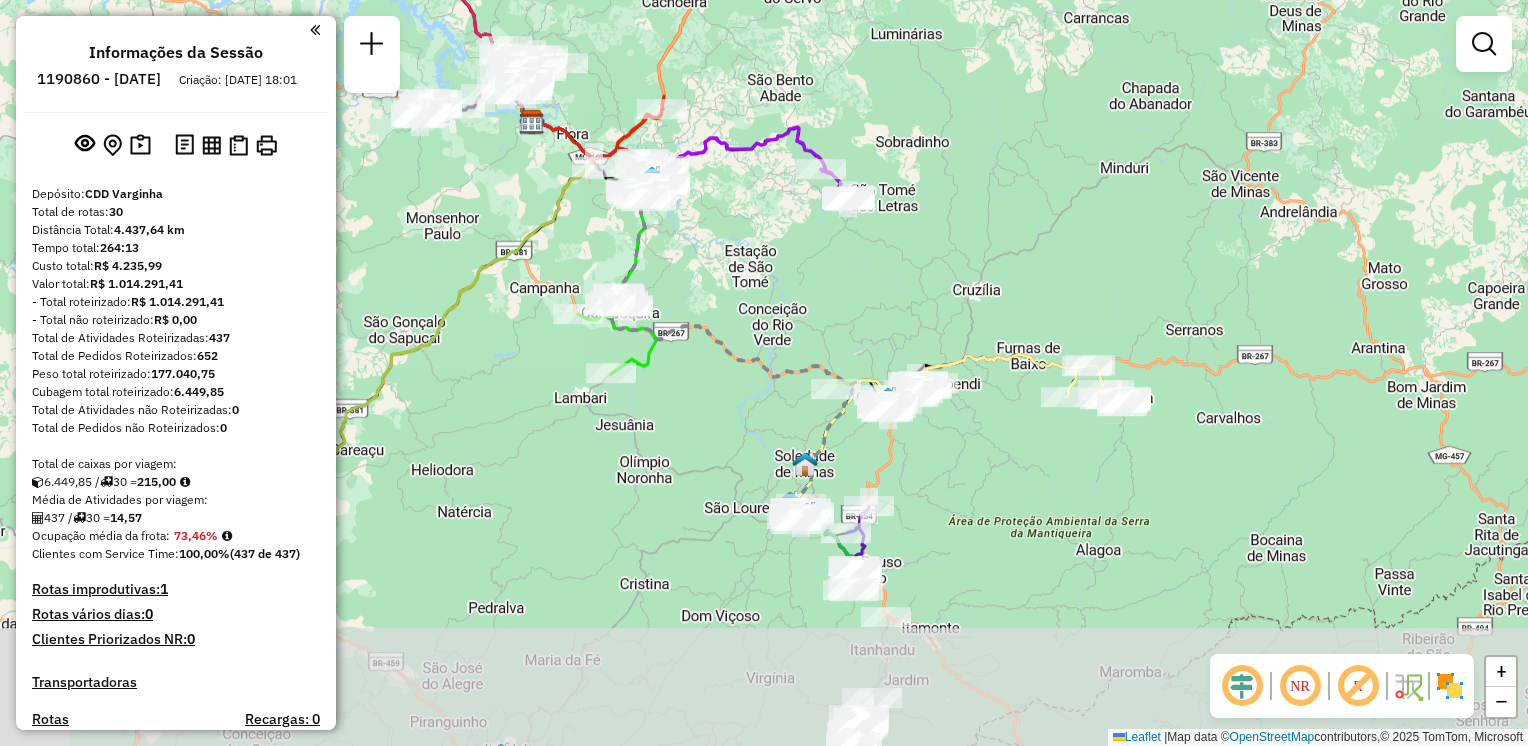 drag, startPoint x: 1122, startPoint y: 394, endPoint x: 890, endPoint y: 143, distance: 341.79672 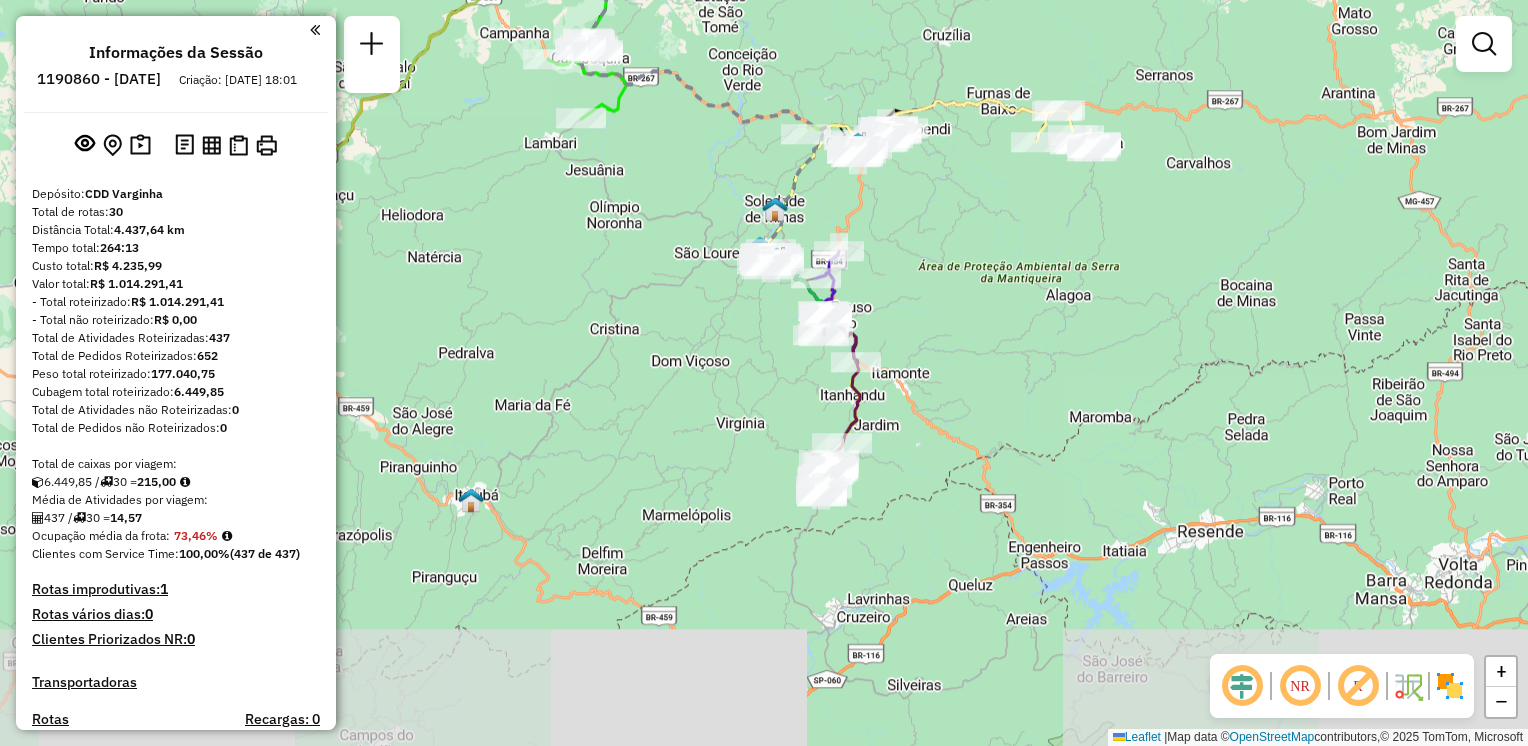 drag, startPoint x: 986, startPoint y: 556, endPoint x: 956, endPoint y: 301, distance: 256.75864 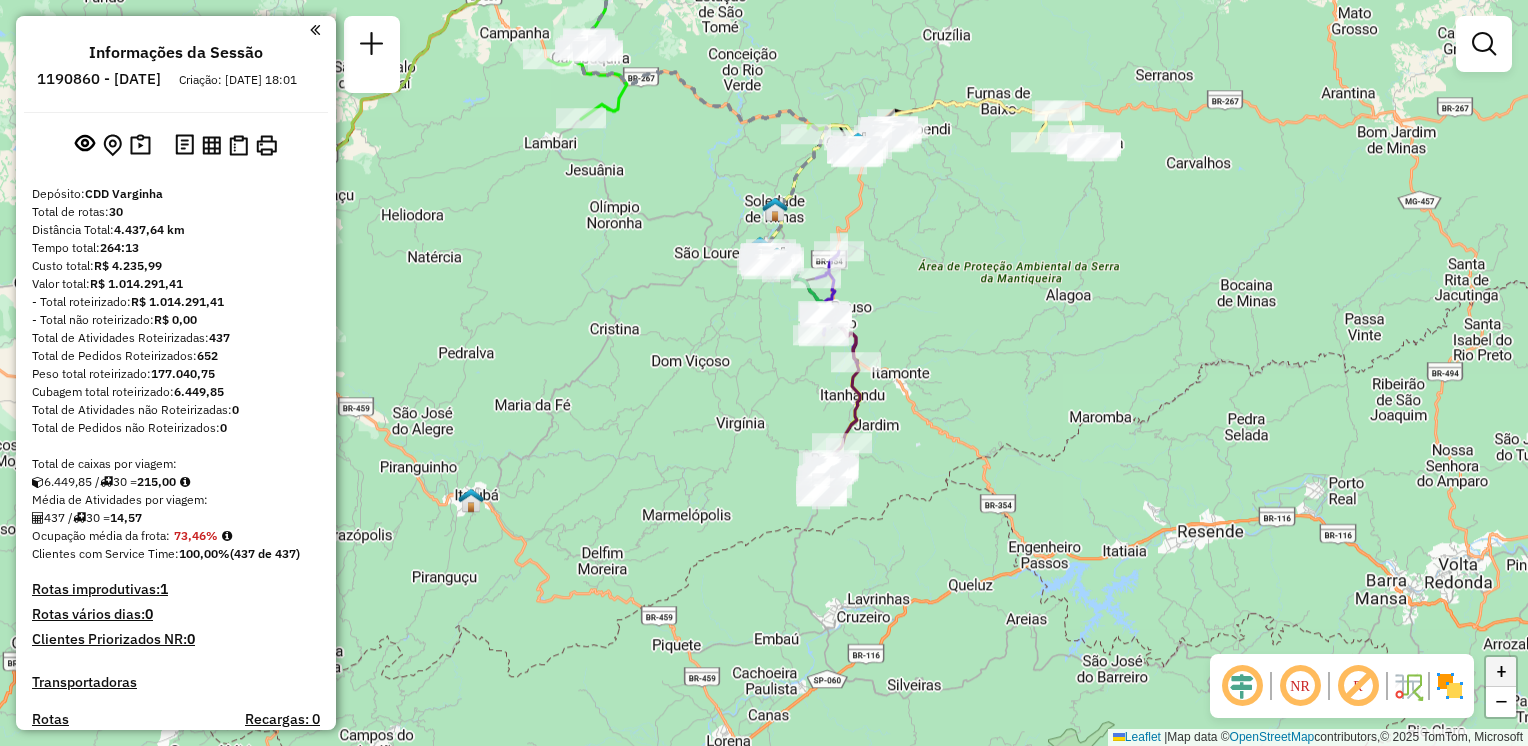 click on "+" 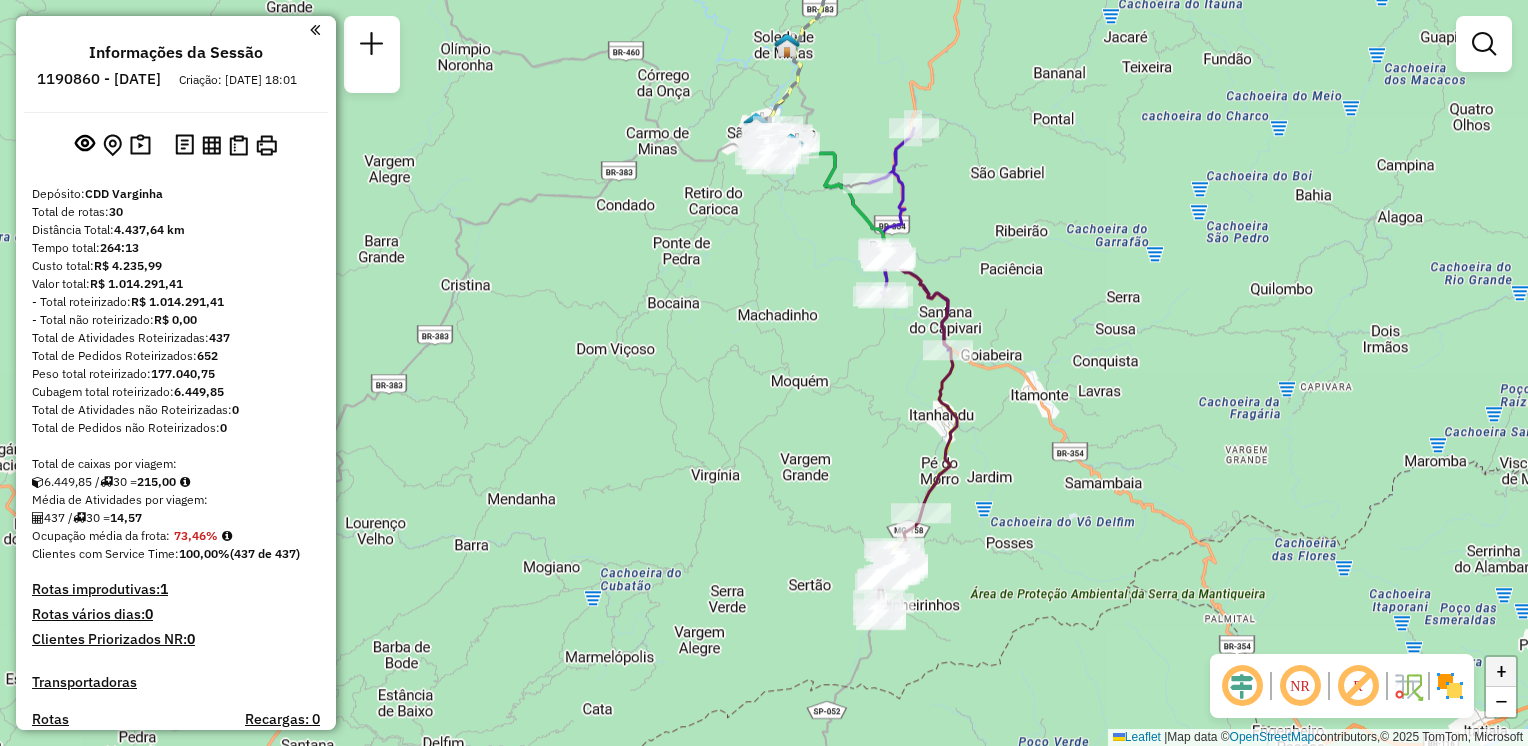 click on "+" 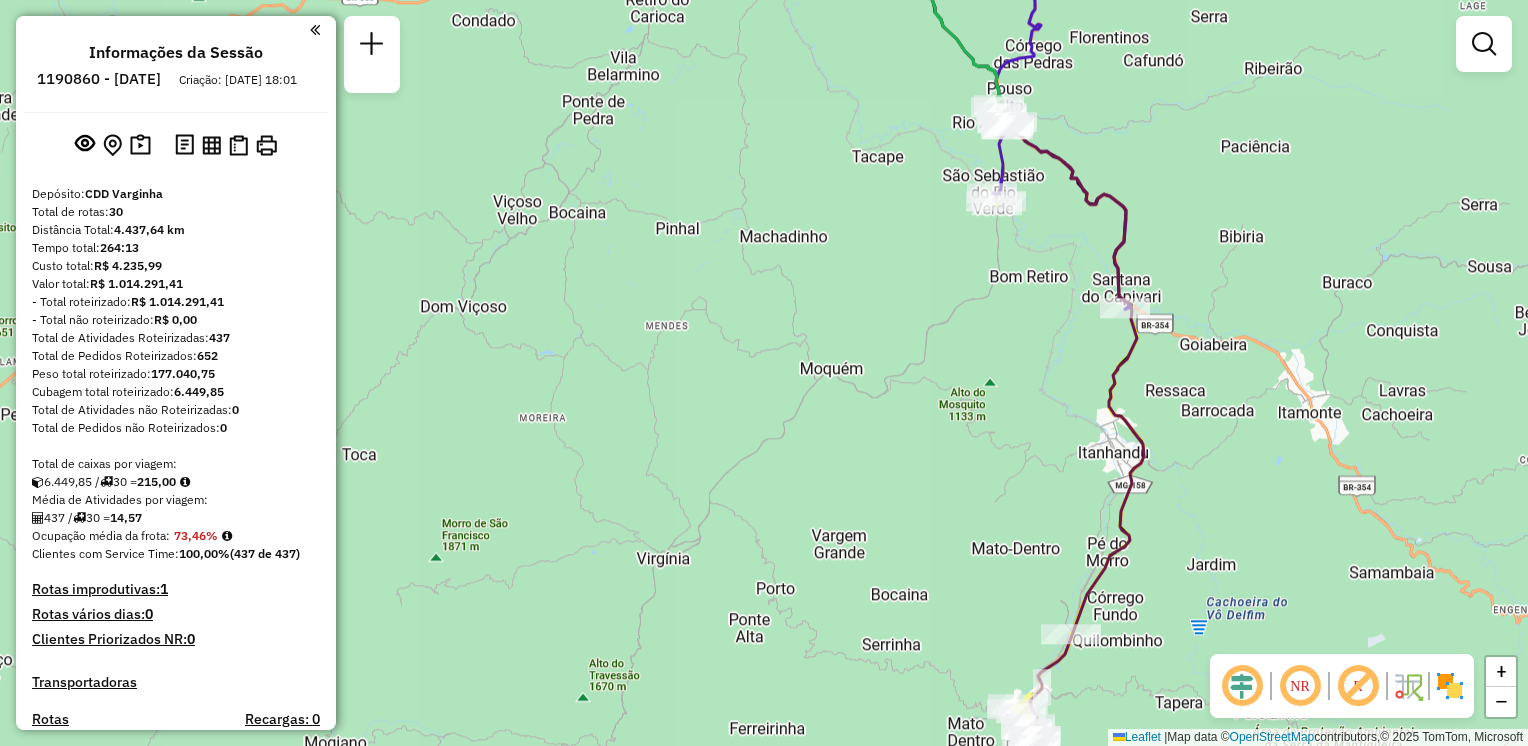 drag, startPoint x: 1184, startPoint y: 583, endPoint x: 1112, endPoint y: 227, distance: 363.20792 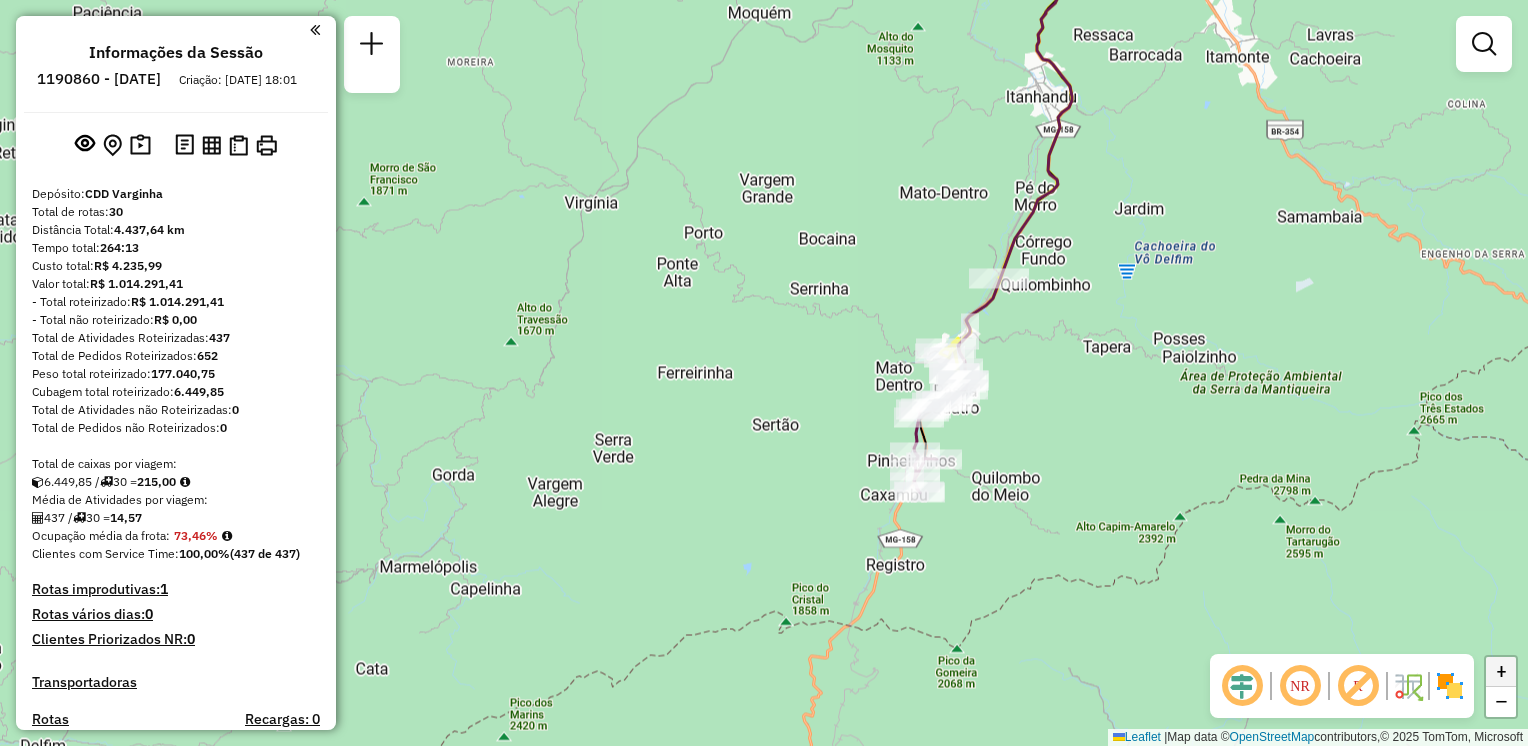 click on "+" 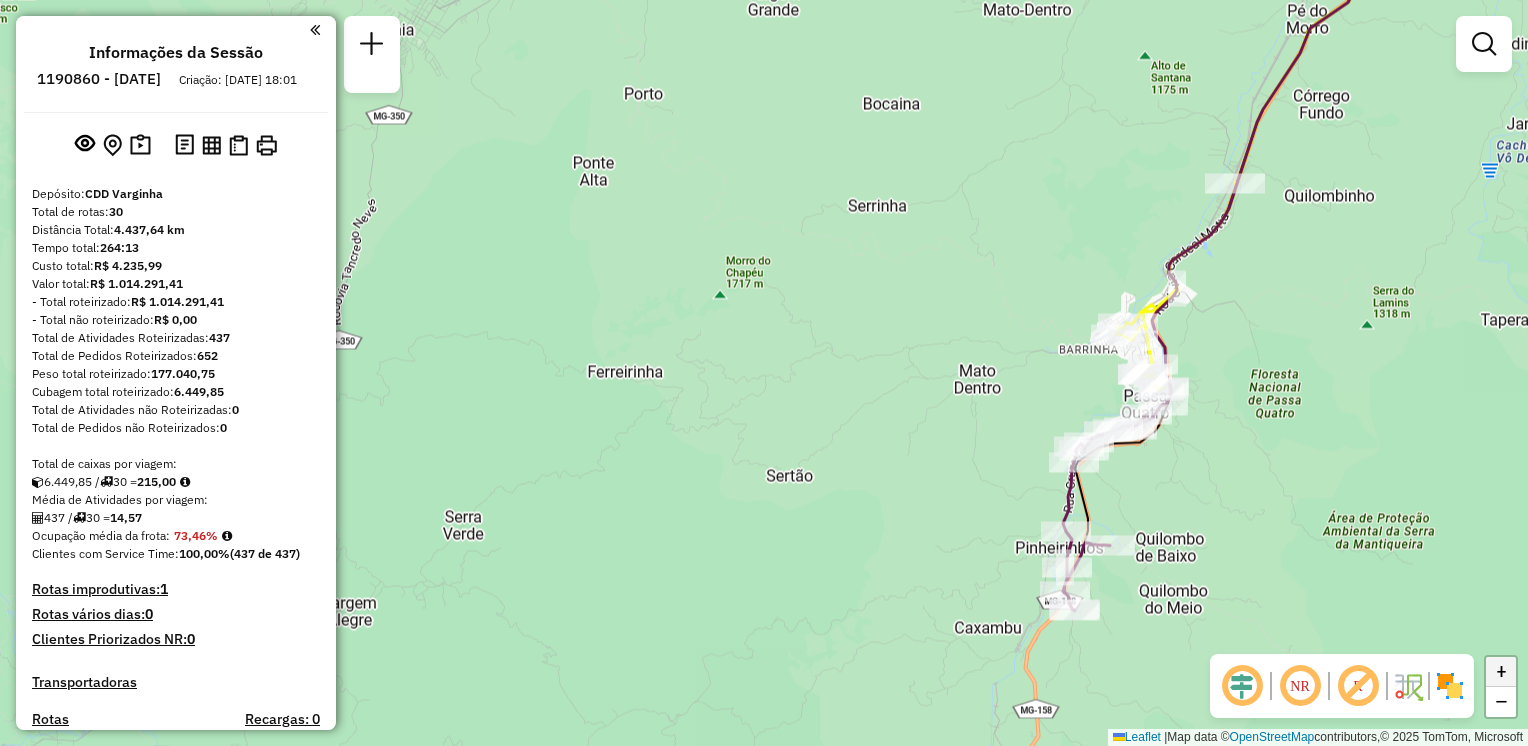 click on "+" 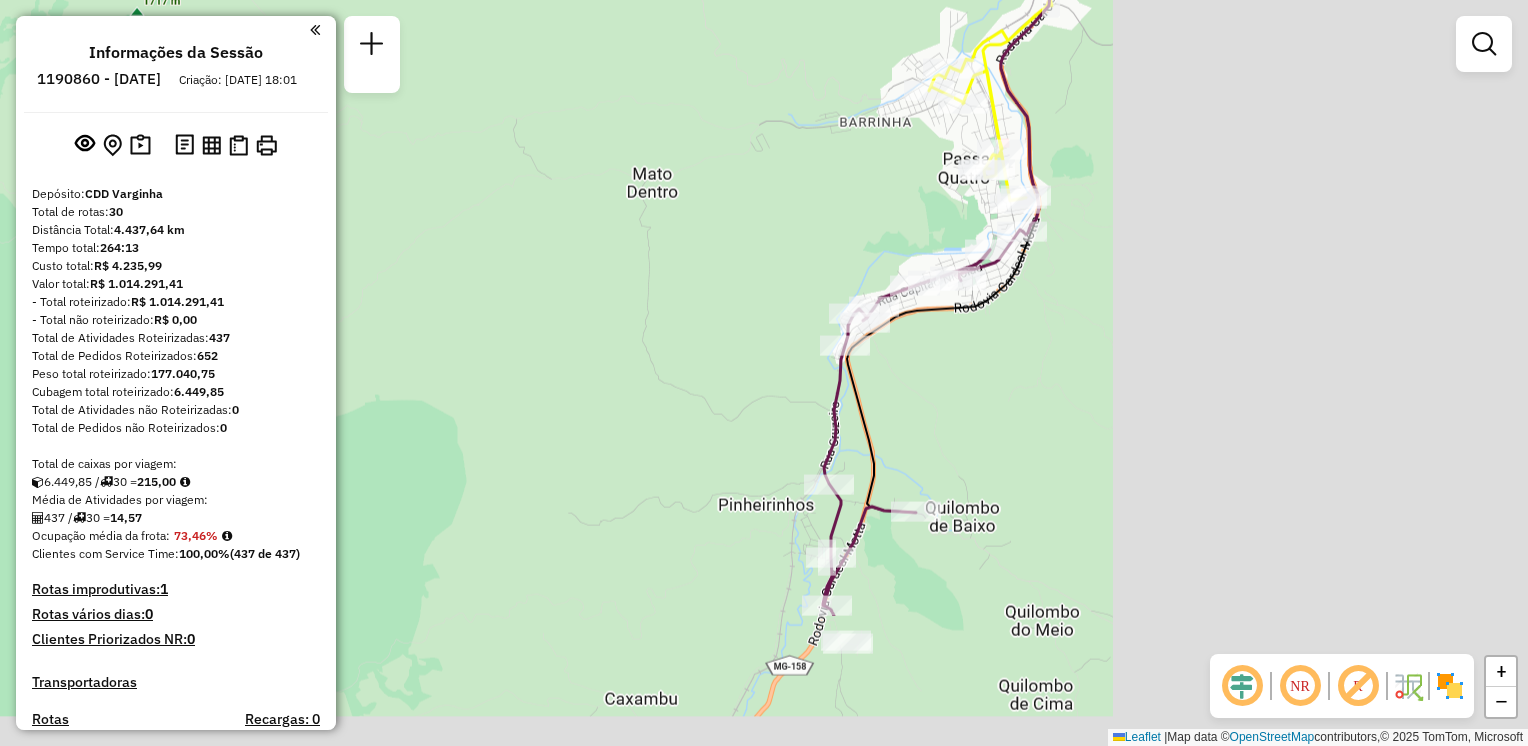 drag, startPoint x: 1224, startPoint y: 534, endPoint x: 680, endPoint y: 326, distance: 582.4088 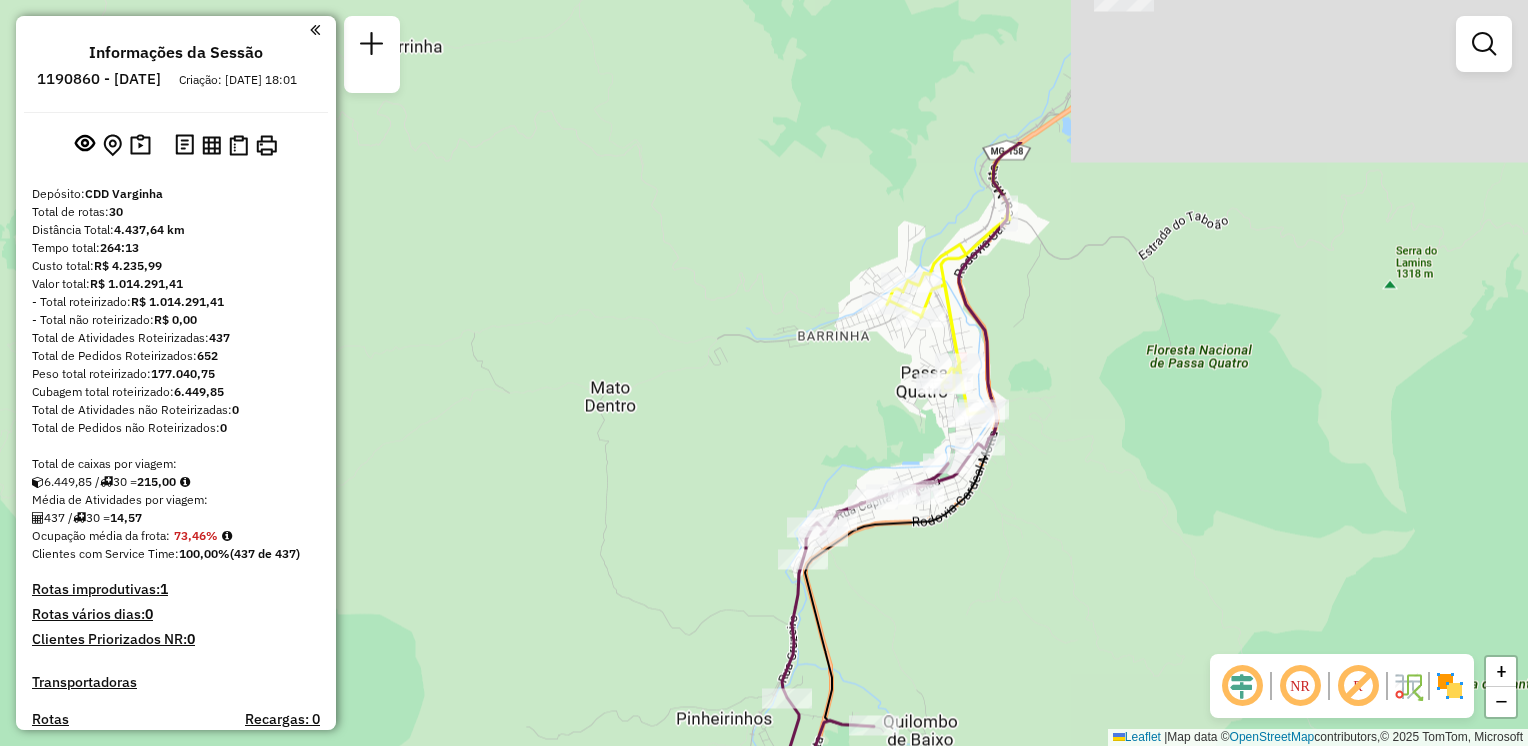 drag, startPoint x: 1129, startPoint y: 461, endPoint x: 1085, endPoint y: 779, distance: 321.0296 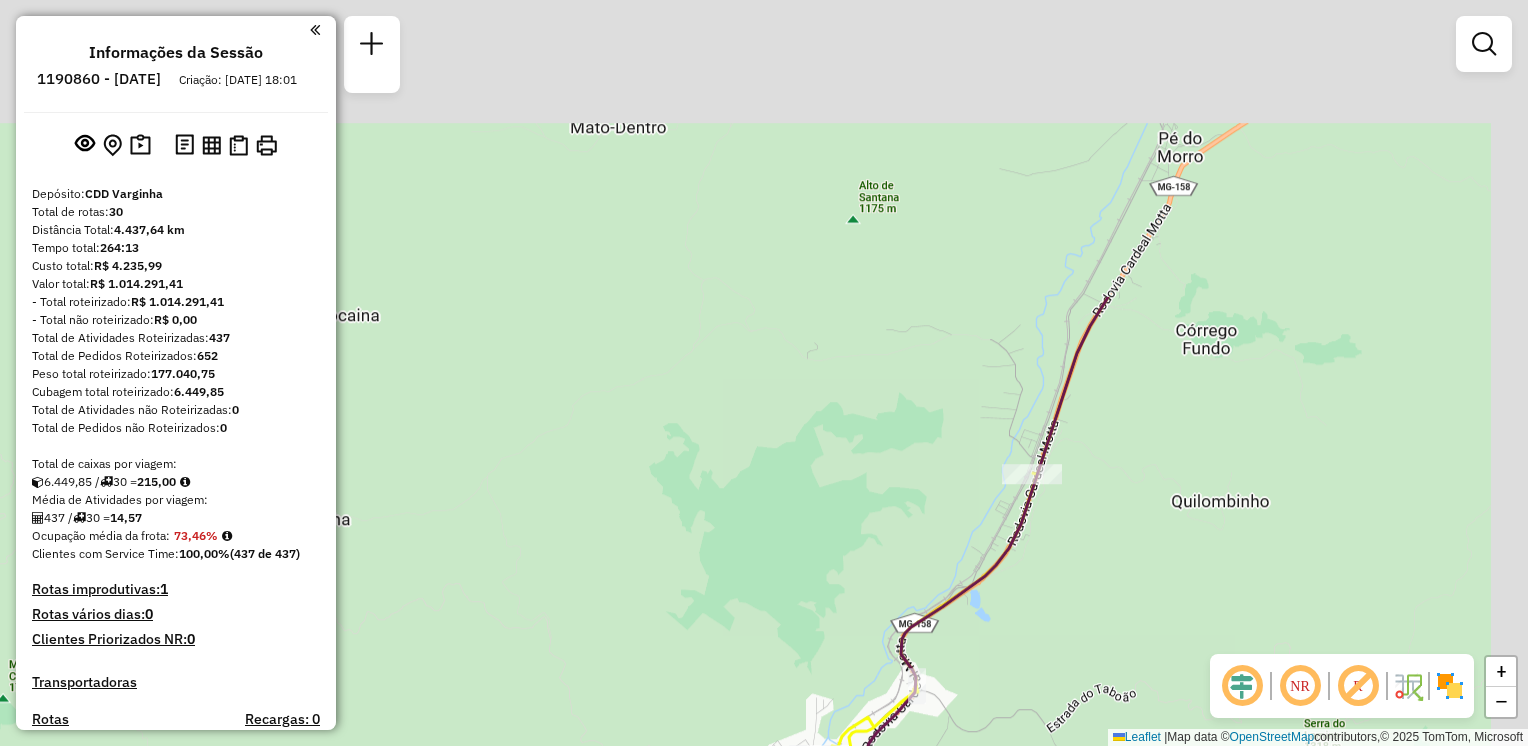 drag, startPoint x: 1144, startPoint y: 417, endPoint x: 1059, endPoint y: 789, distance: 381.58746 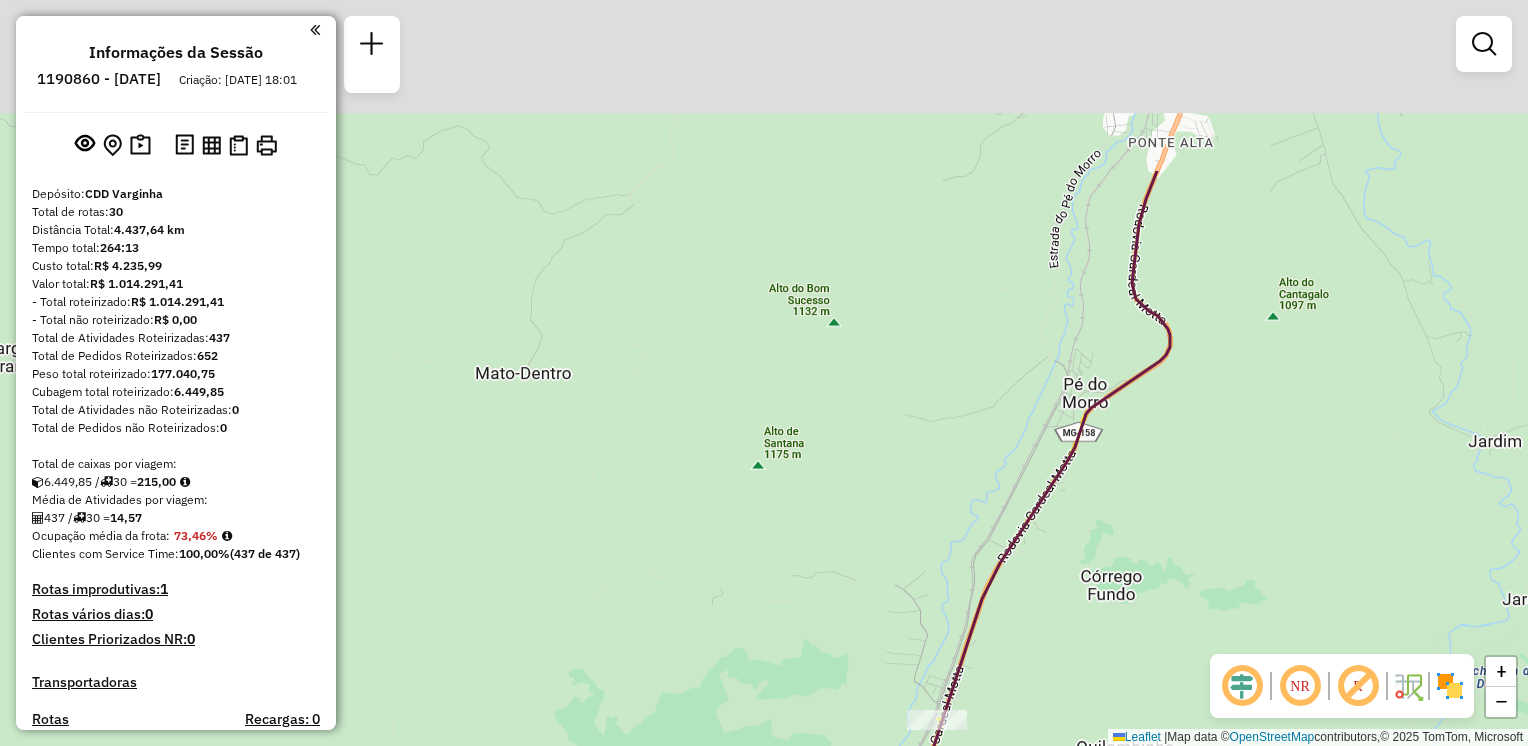 drag, startPoint x: 1304, startPoint y: 343, endPoint x: 1173, endPoint y: 694, distance: 374.64917 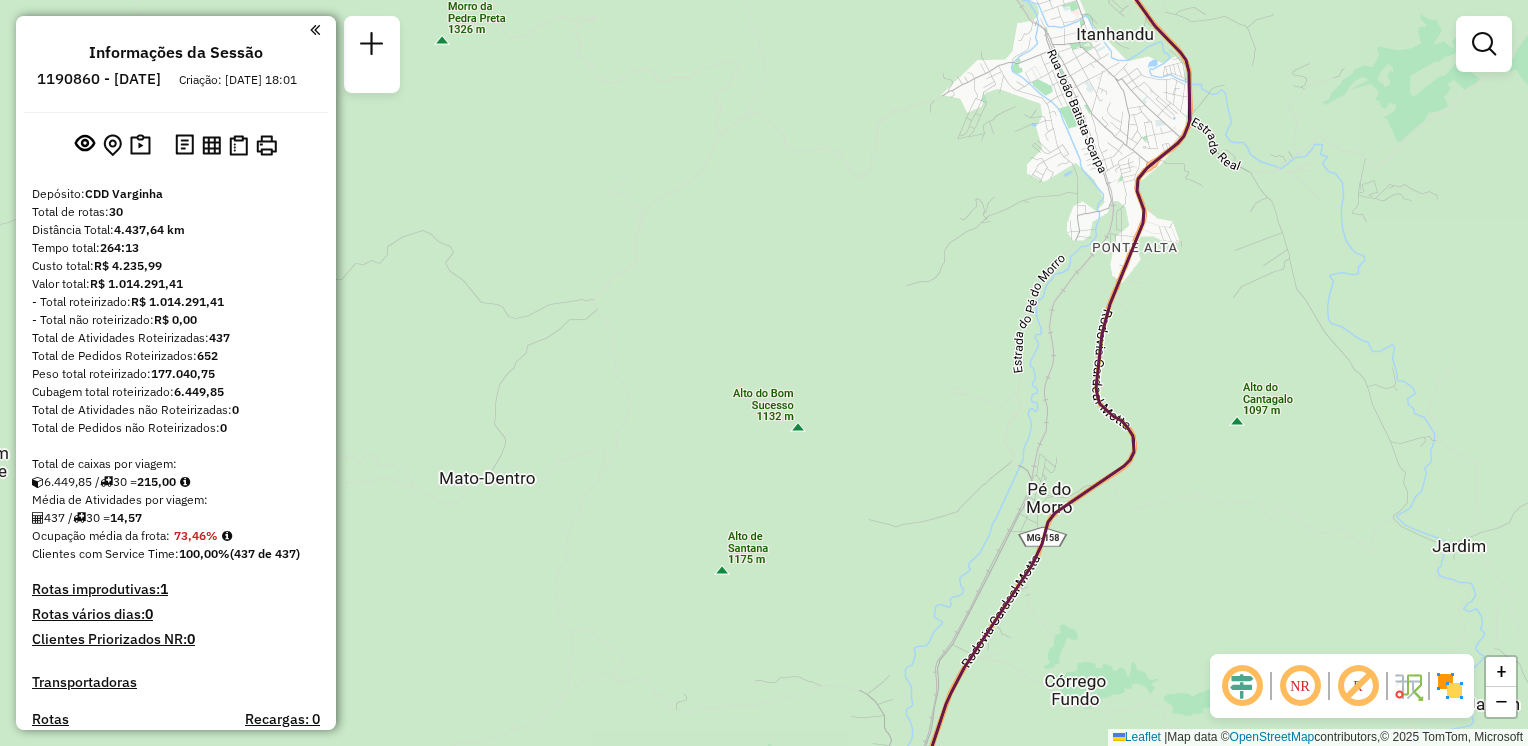 click on "Janela de atendimento Grade de atendimento Capacidade Transportadoras Veículos Cliente Pedidos  Rotas Selecione os dias de semana para filtrar as janelas de atendimento  Seg   Ter   Qua   Qui   Sex   Sáb   Dom  Informe o período da janela de atendimento: De: Até:  Filtrar exatamente a janela do cliente  Considerar janela de atendimento padrão  Selecione os dias de semana para filtrar as grades de atendimento  Seg   Ter   Qua   Qui   Sex   Sáb   Dom   Considerar clientes sem dia de atendimento cadastrado  Clientes fora do dia de atendimento selecionado Filtrar as atividades entre os valores definidos abaixo:  Peso mínimo:   Peso máximo:   Cubagem mínima:   Cubagem máxima:   De:   Até:  Filtrar as atividades entre o tempo de atendimento definido abaixo:  De:   Até:   Considerar capacidade total dos clientes não roteirizados Transportadora: Selecione um ou mais itens Tipo de veículo: Selecione um ou mais itens Veículo: Selecione um ou mais itens Motorista: Selecione um ou mais itens Nome: Rótulo:" 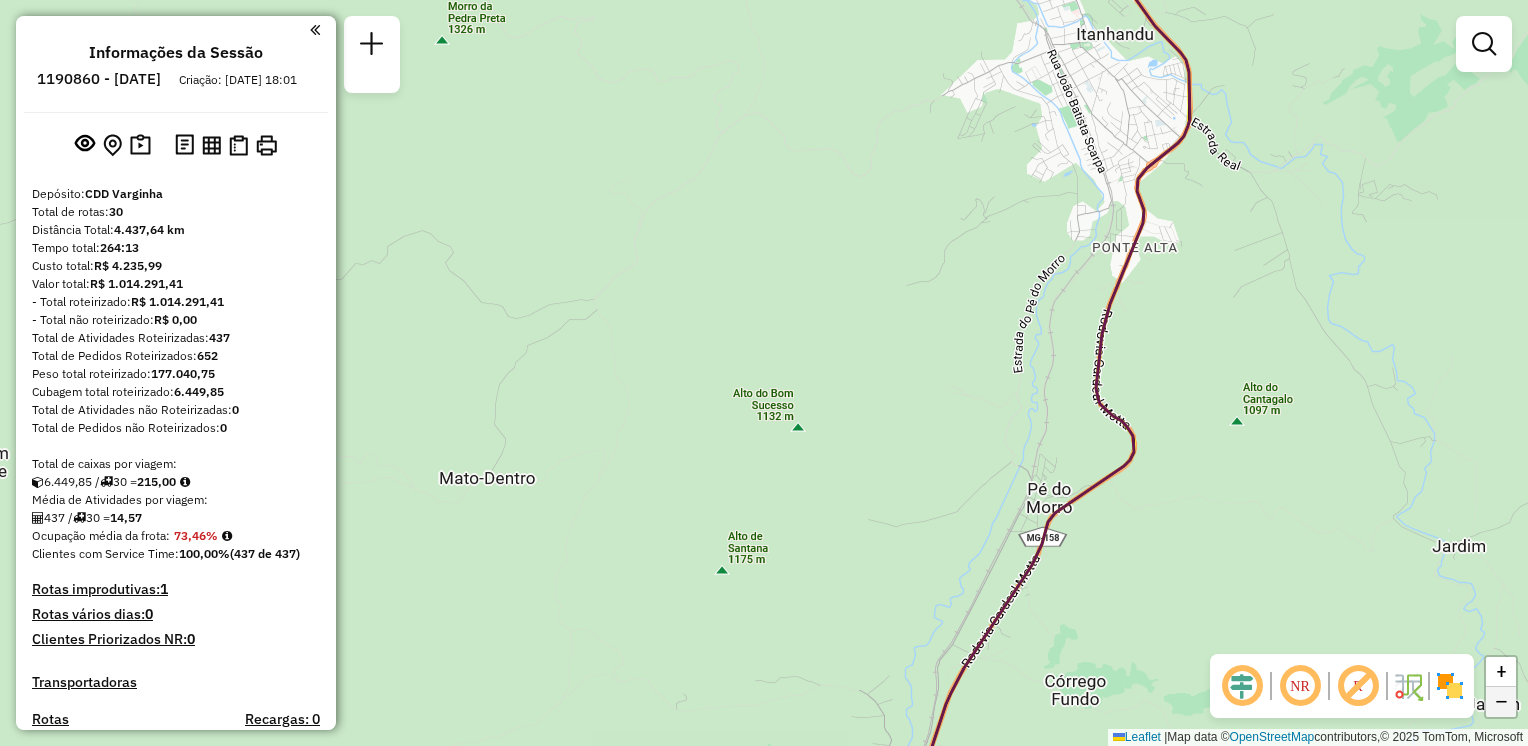 click on "−" 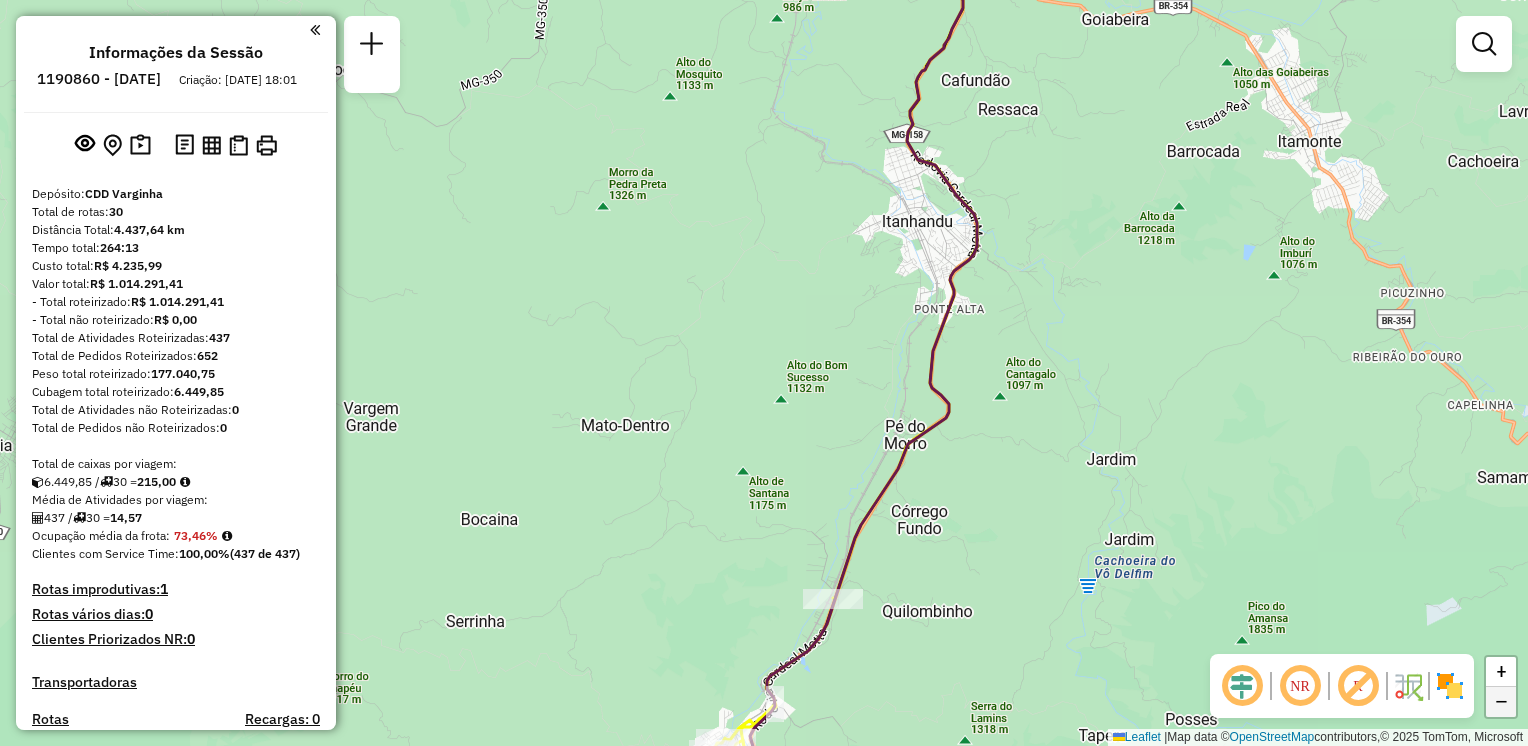 click on "−" 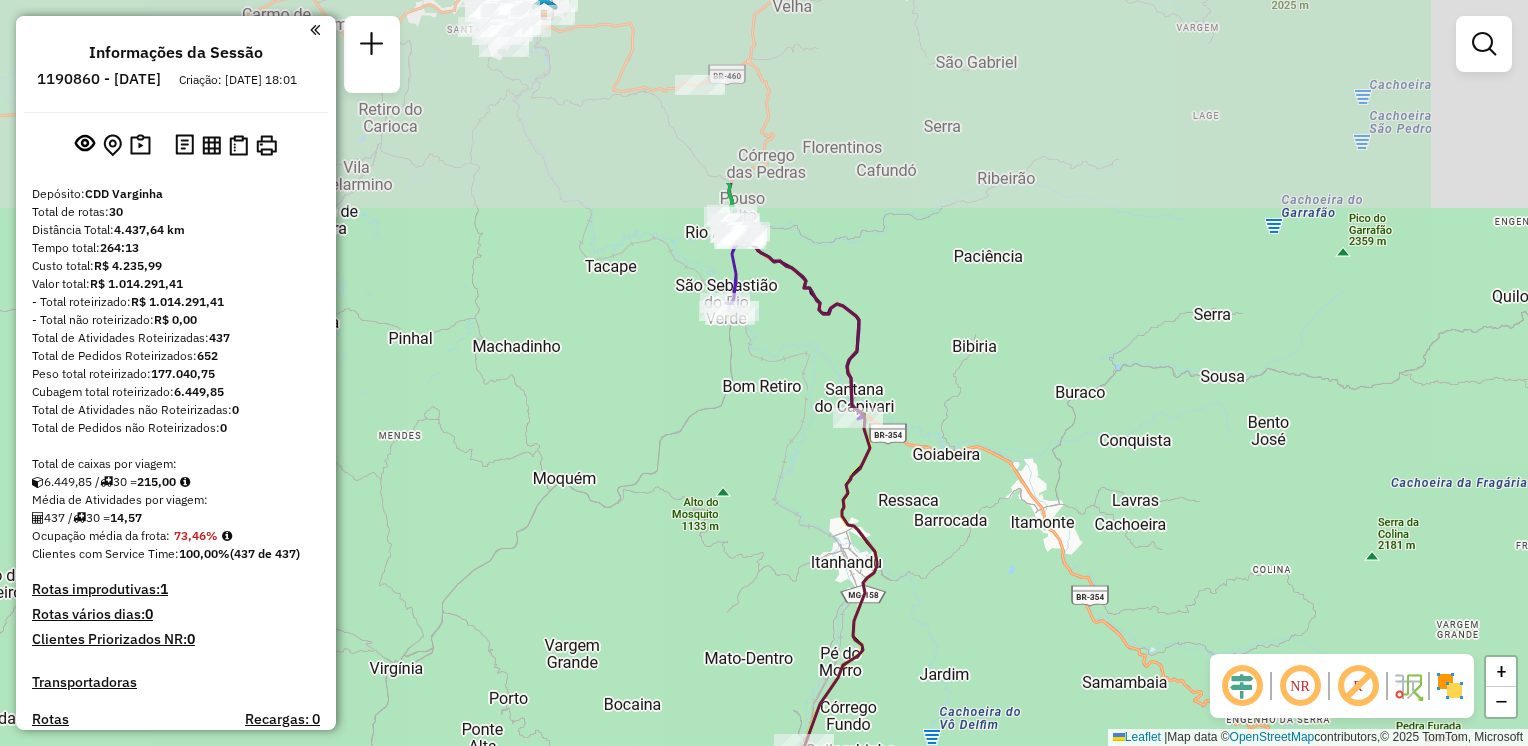 drag, startPoint x: 1092, startPoint y: 259, endPoint x: 1098, endPoint y: 518, distance: 259.0695 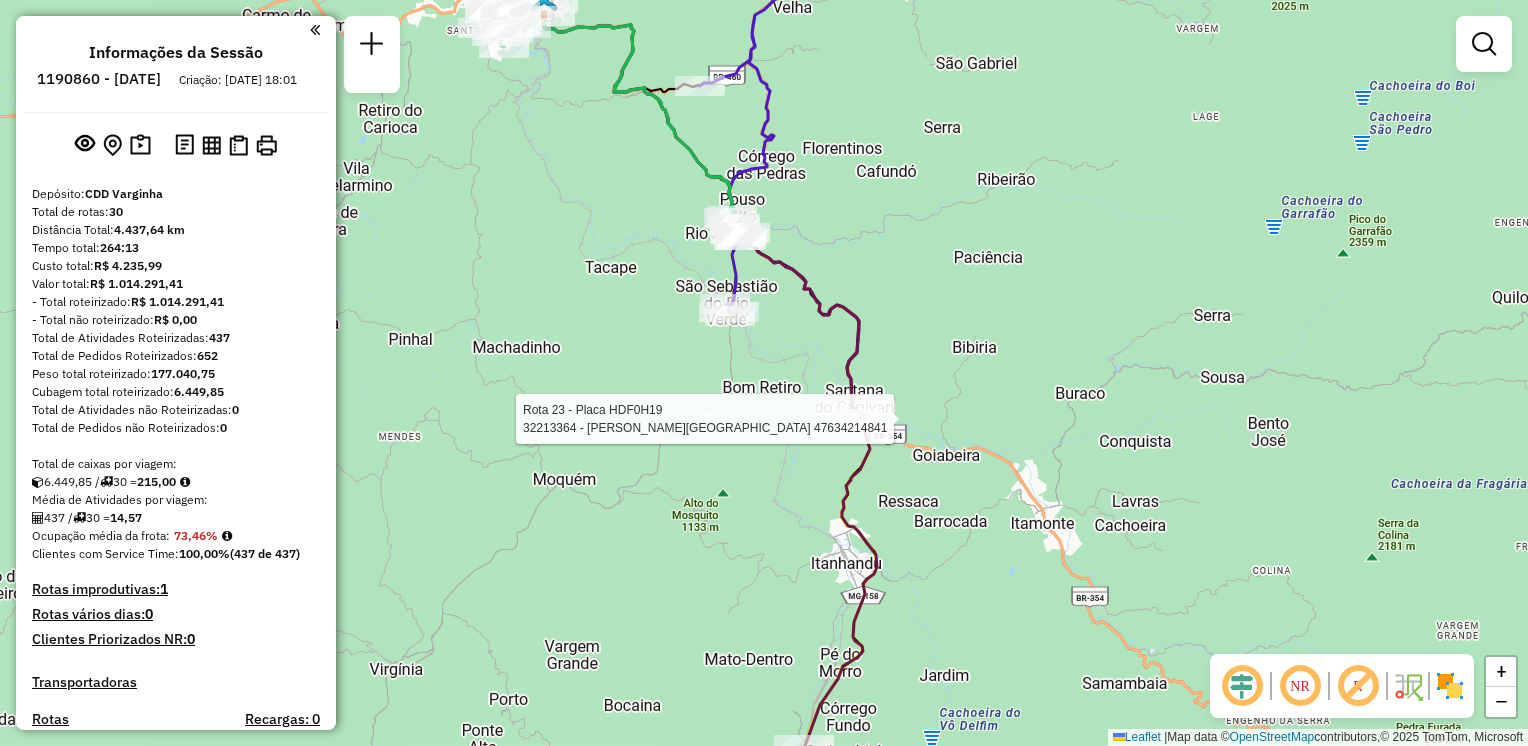 select on "**********" 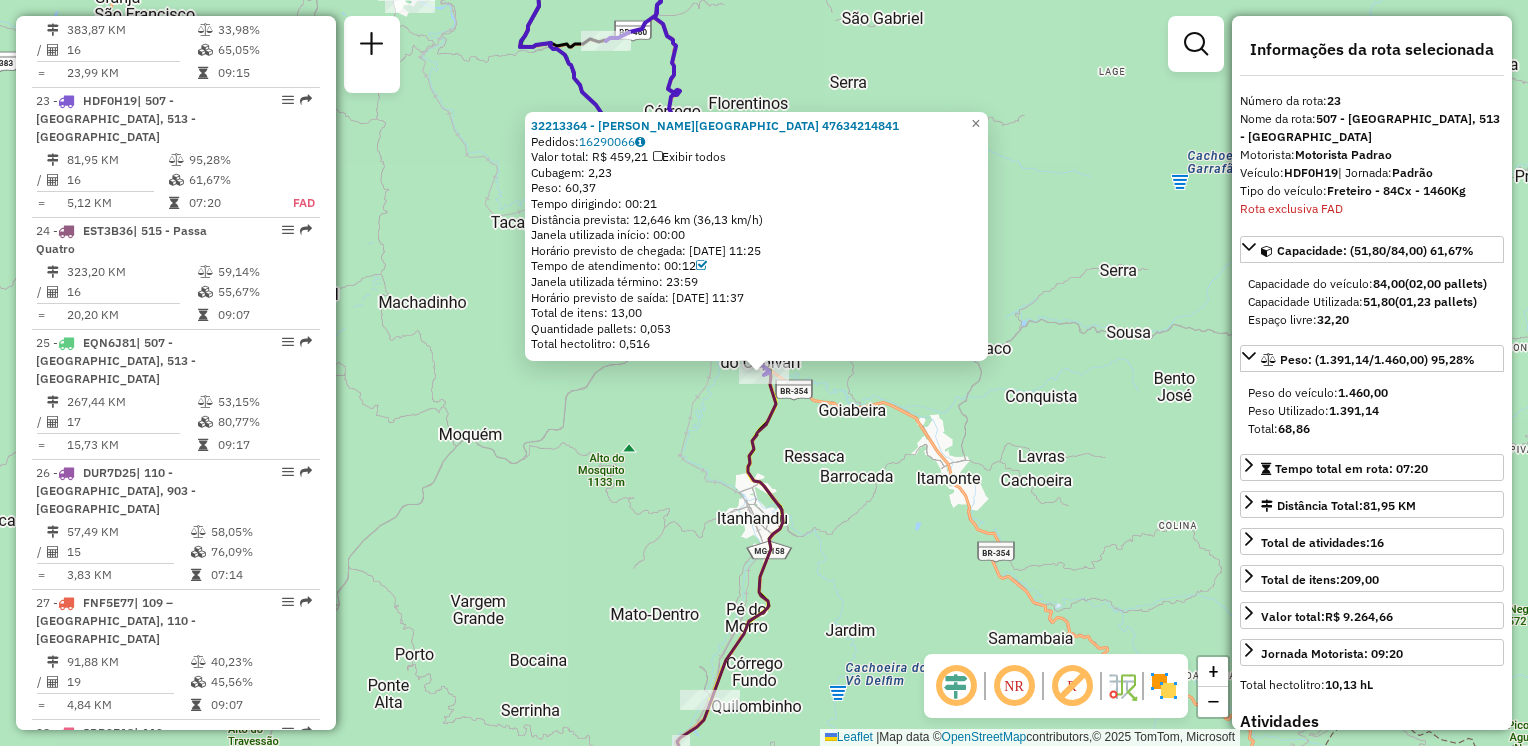 scroll, scrollTop: 3142, scrollLeft: 0, axis: vertical 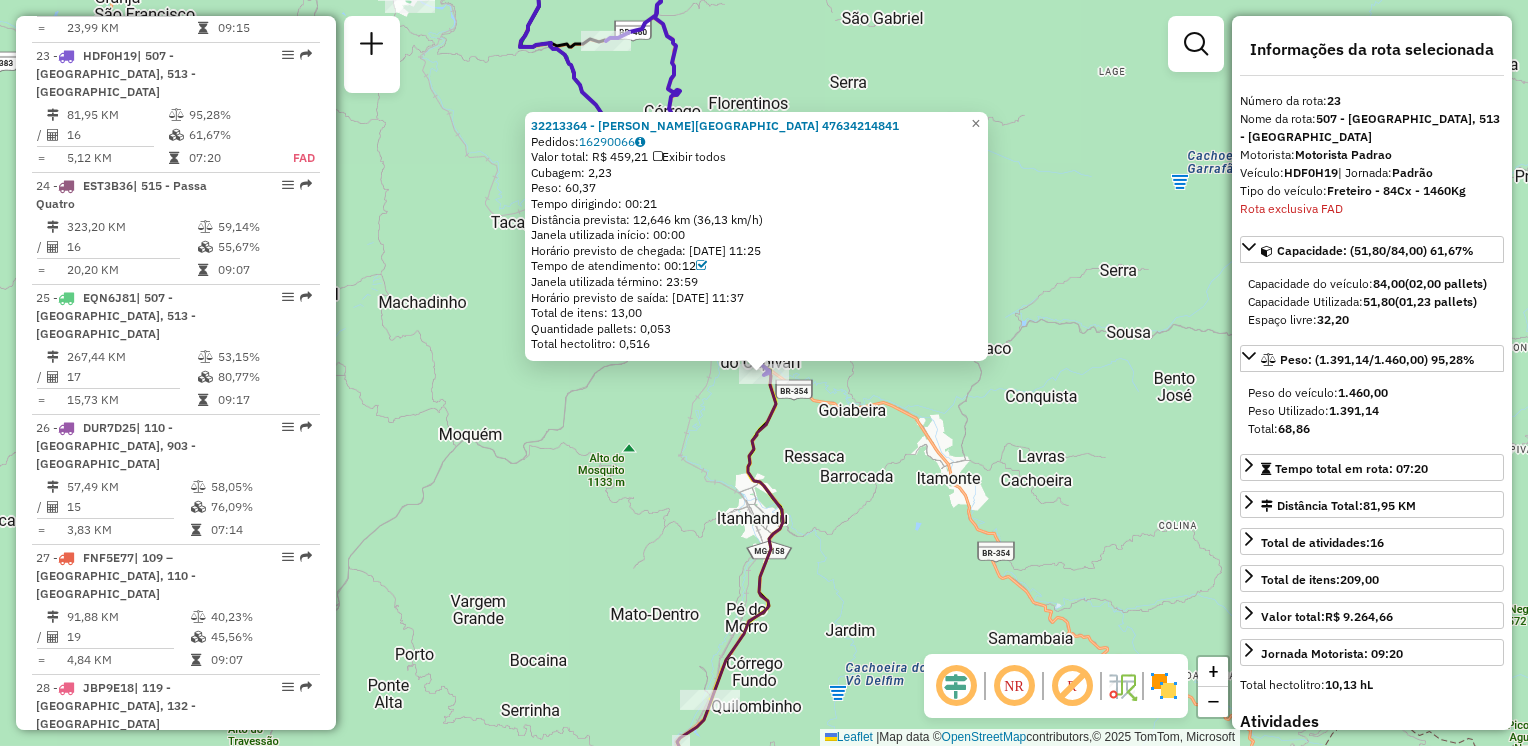 click on "32213364 - [PERSON_NAME] [GEOGRAPHIC_DATA] 47634214841  [GEOGRAPHIC_DATA]:  16290066   Valor total: R$ 459,21   Exibir todos   Cubagem: 2,23  Peso: 60,37  Tempo dirigindo: 00:21   Distância prevista: 12,646 km (36,13 km/h)   Janela utilizada início: 00:00   Horário previsto de chegada: [DATE] 11:25   Tempo de atendimento: 00:12   Janela utilizada término: 23:59   Horário previsto de saída: [DATE] 11:37   Total de itens: 13,00   Quantidade pallets: 0,053   Total hectolitro: 0,516  × Janela de atendimento Grade de atendimento Capacidade Transportadoras Veículos Cliente Pedidos  Rotas Selecione os dias de semana para filtrar as janelas de atendimento  Seg   Ter   Qua   Qui   Sex   Sáb   Dom  Informe o período da janela de atendimento: De: Até:  Filtrar exatamente a janela do cliente  Considerar janela de atendimento padrão  Selecione os dias de semana para filtrar as grades de atendimento  Seg   Ter   Qua   Qui   Sex   Sáb   Dom   Considerar clientes sem dia de atendimento cadastrado  Peso mínimo:   De:  +" 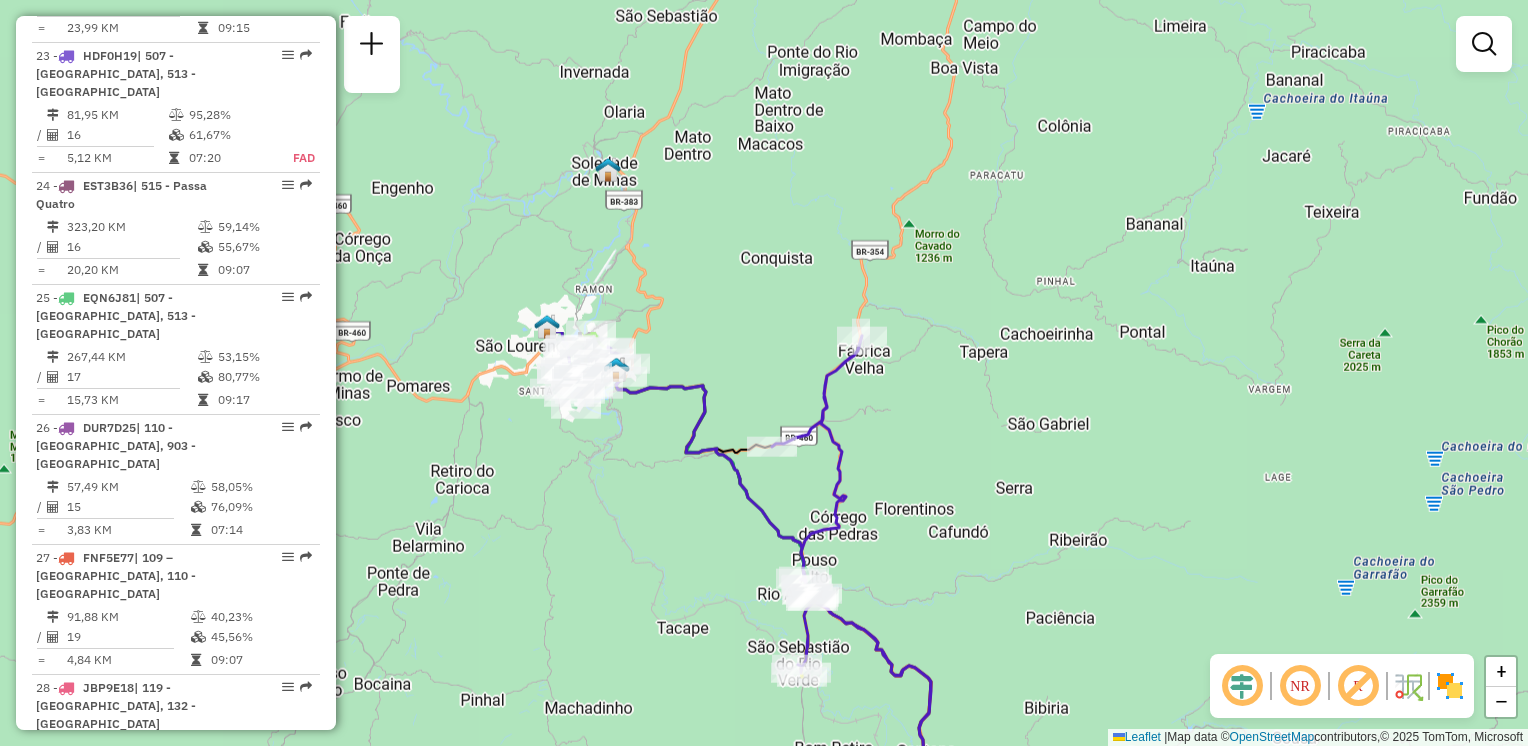 drag, startPoint x: 800, startPoint y: 254, endPoint x: 982, endPoint y: 666, distance: 450.4087 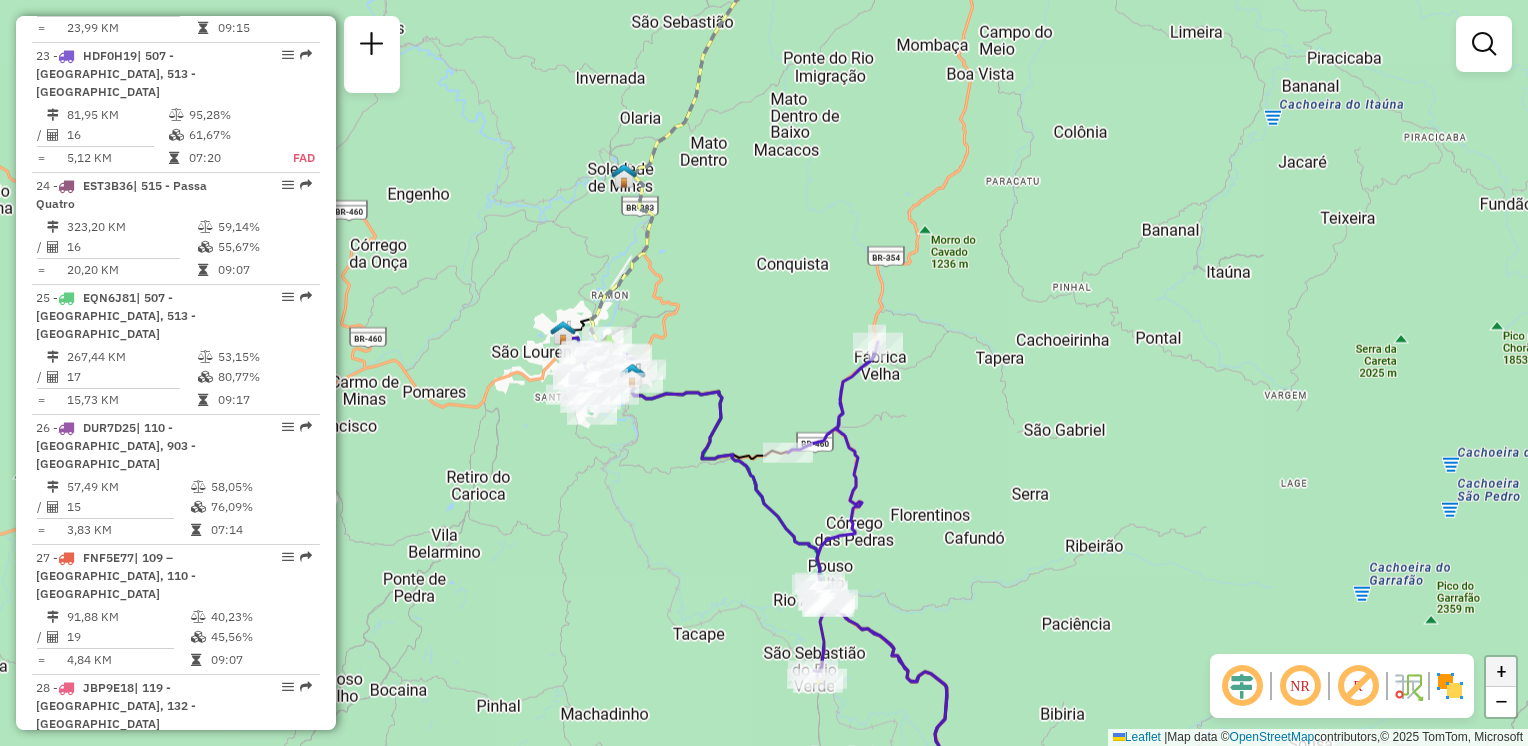 click on "+" 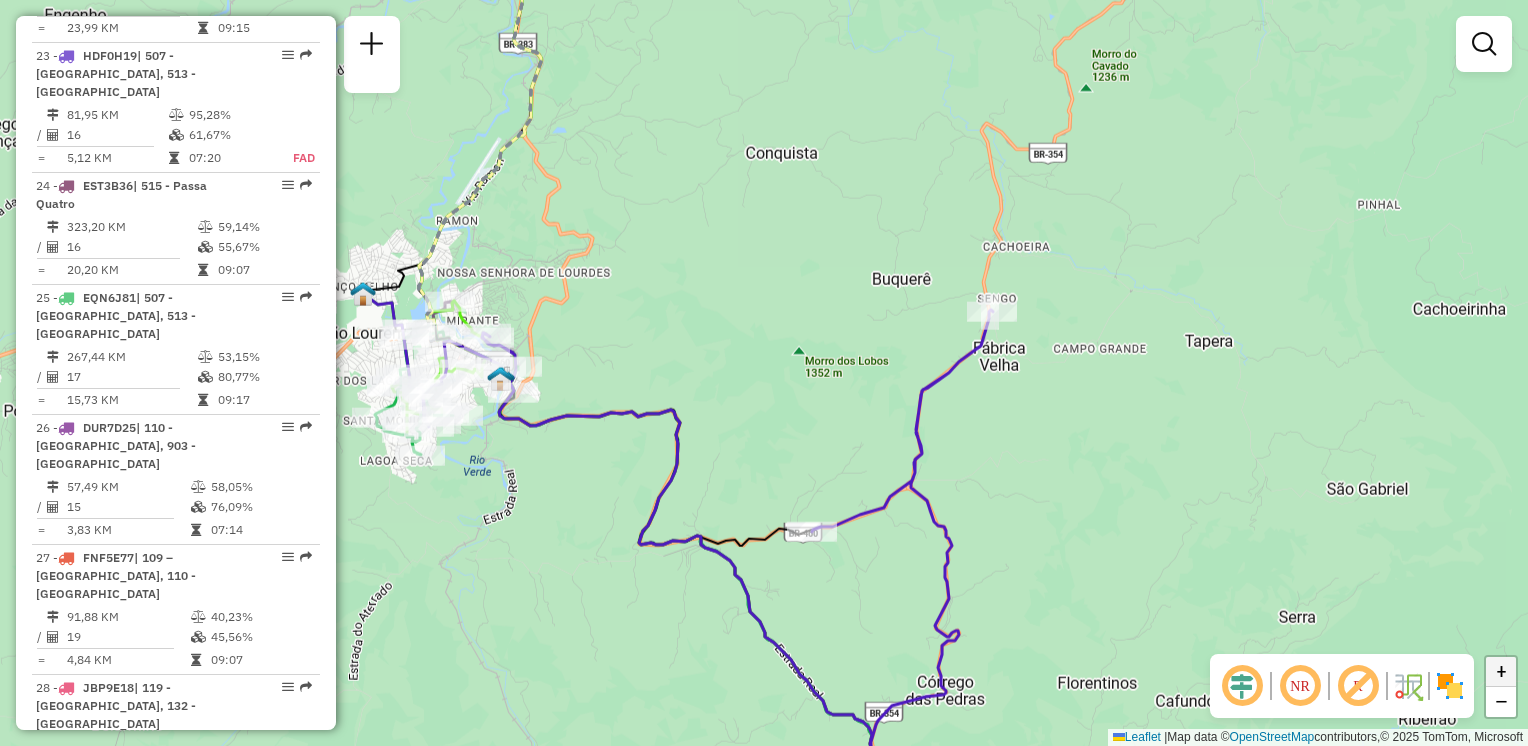 click on "+" 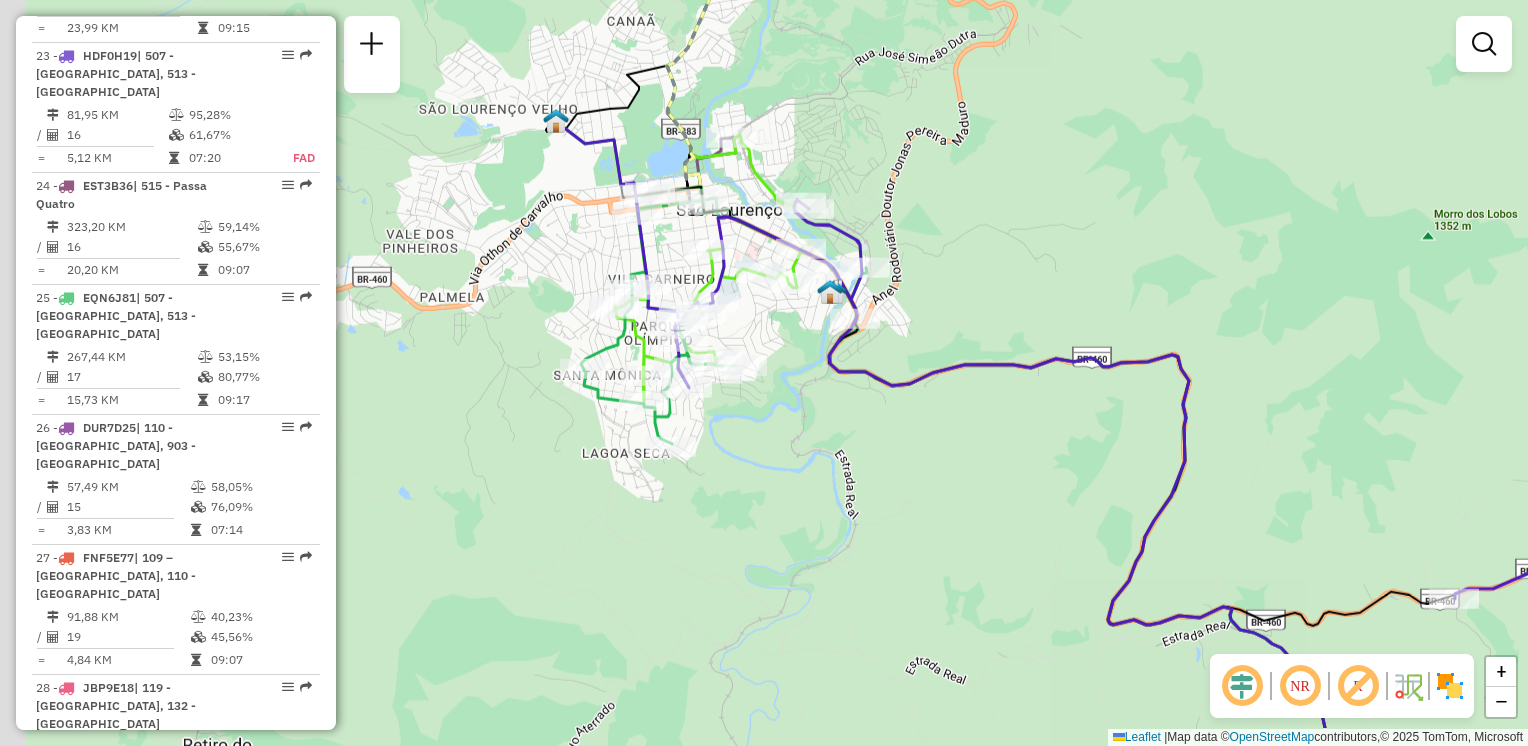 drag, startPoint x: 638, startPoint y: 422, endPoint x: 1236, endPoint y: 330, distance: 605.0355 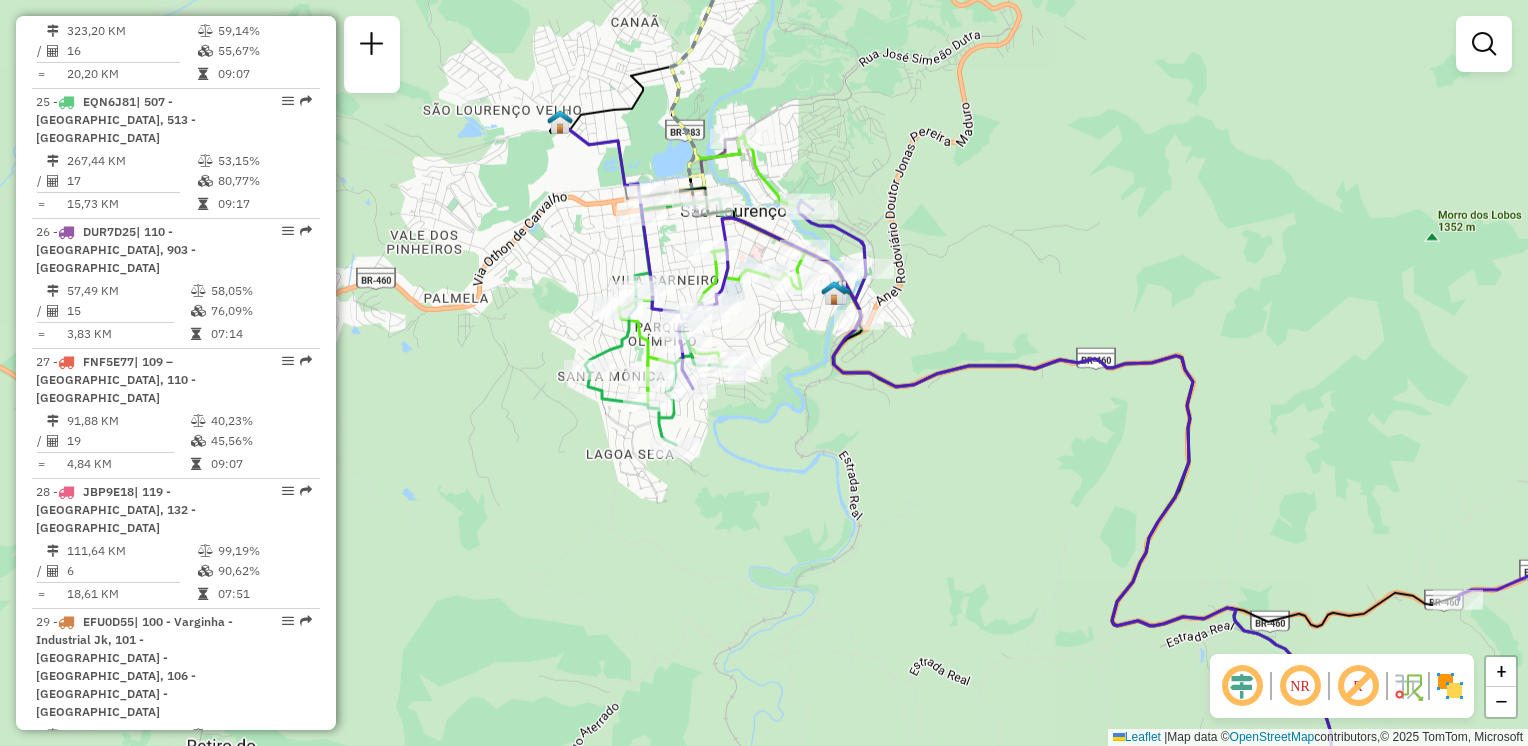 scroll, scrollTop: 3399, scrollLeft: 0, axis: vertical 